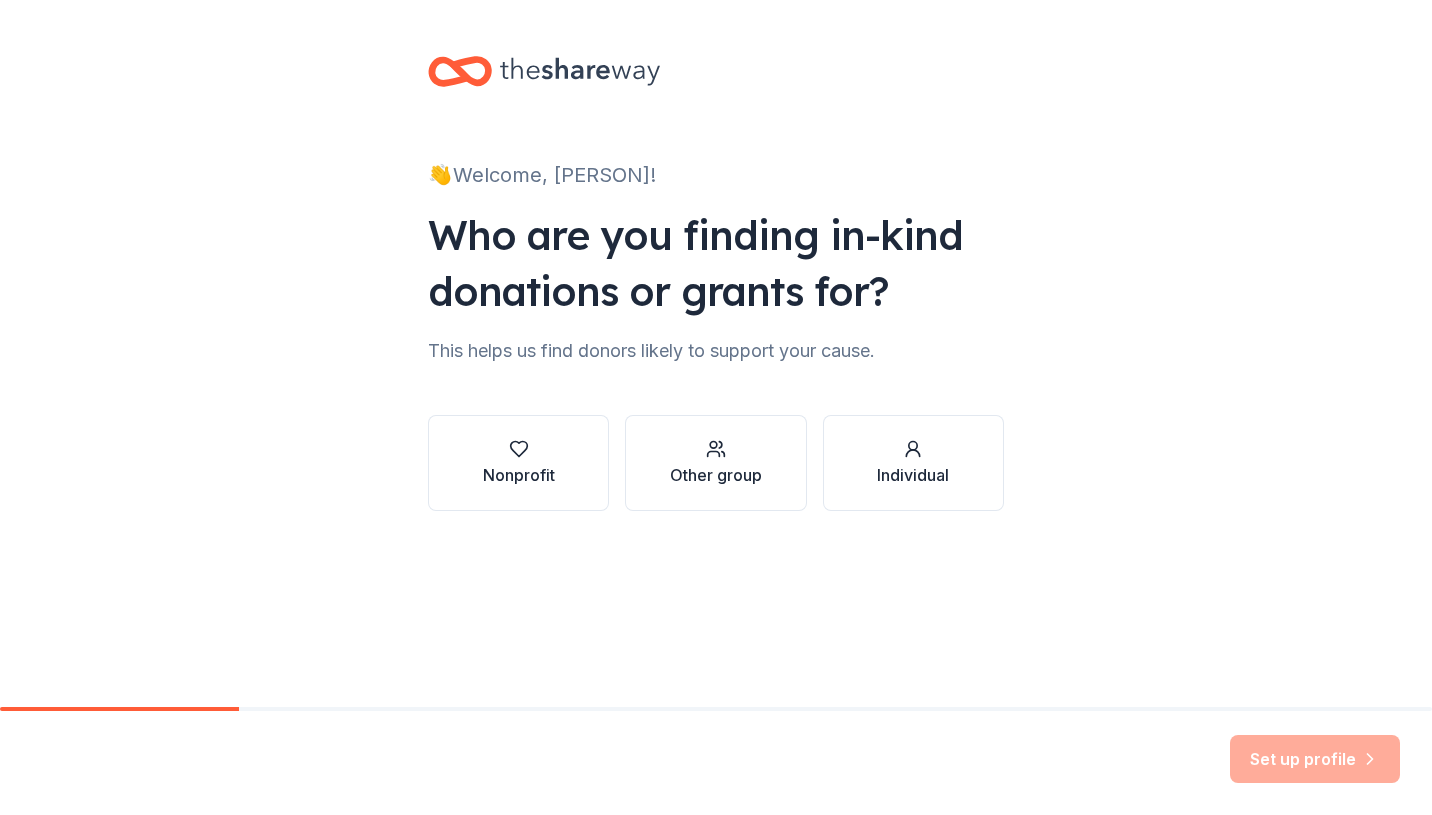 scroll, scrollTop: 0, scrollLeft: 0, axis: both 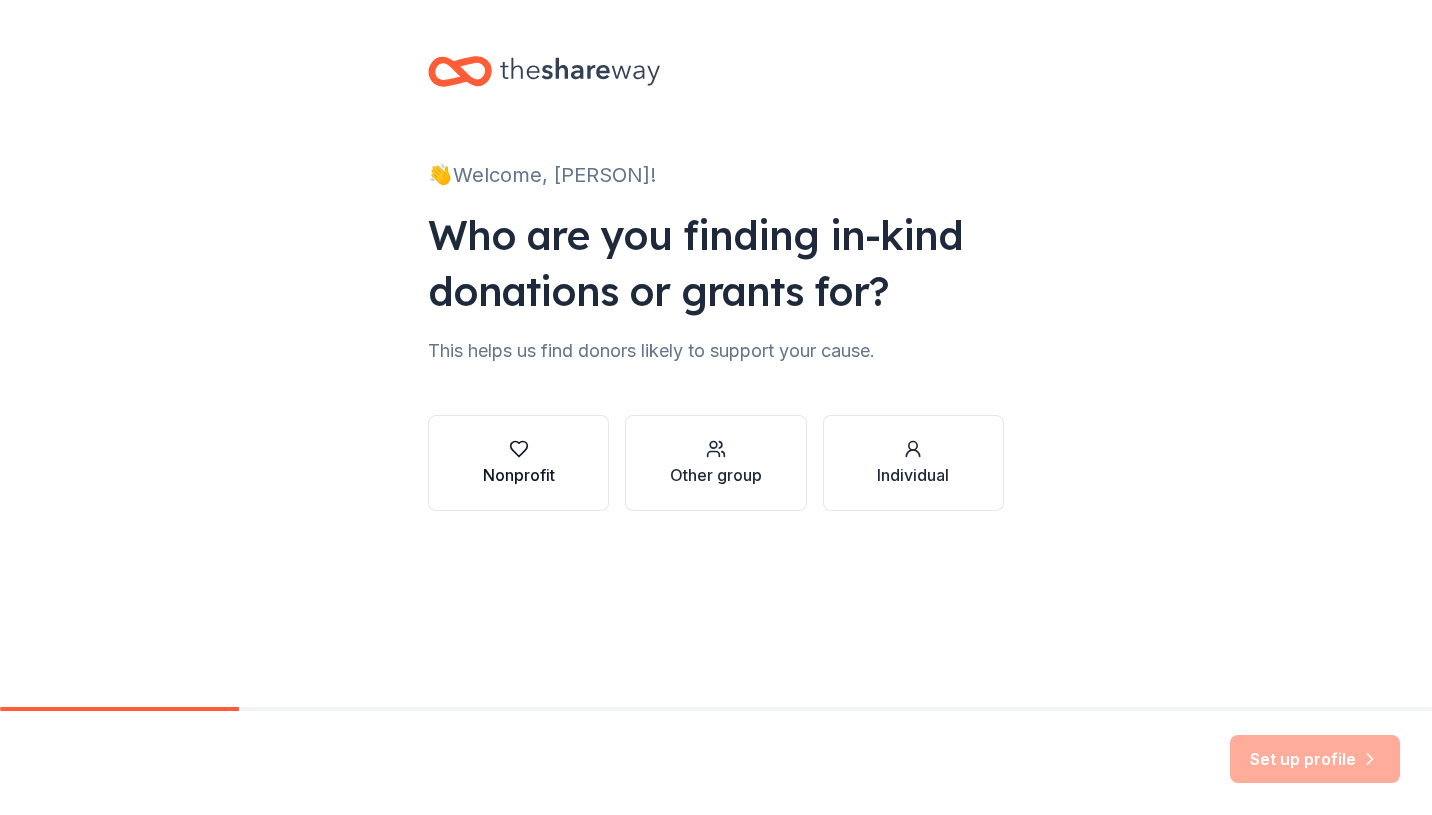 click on "Nonprofit" at bounding box center [519, 475] 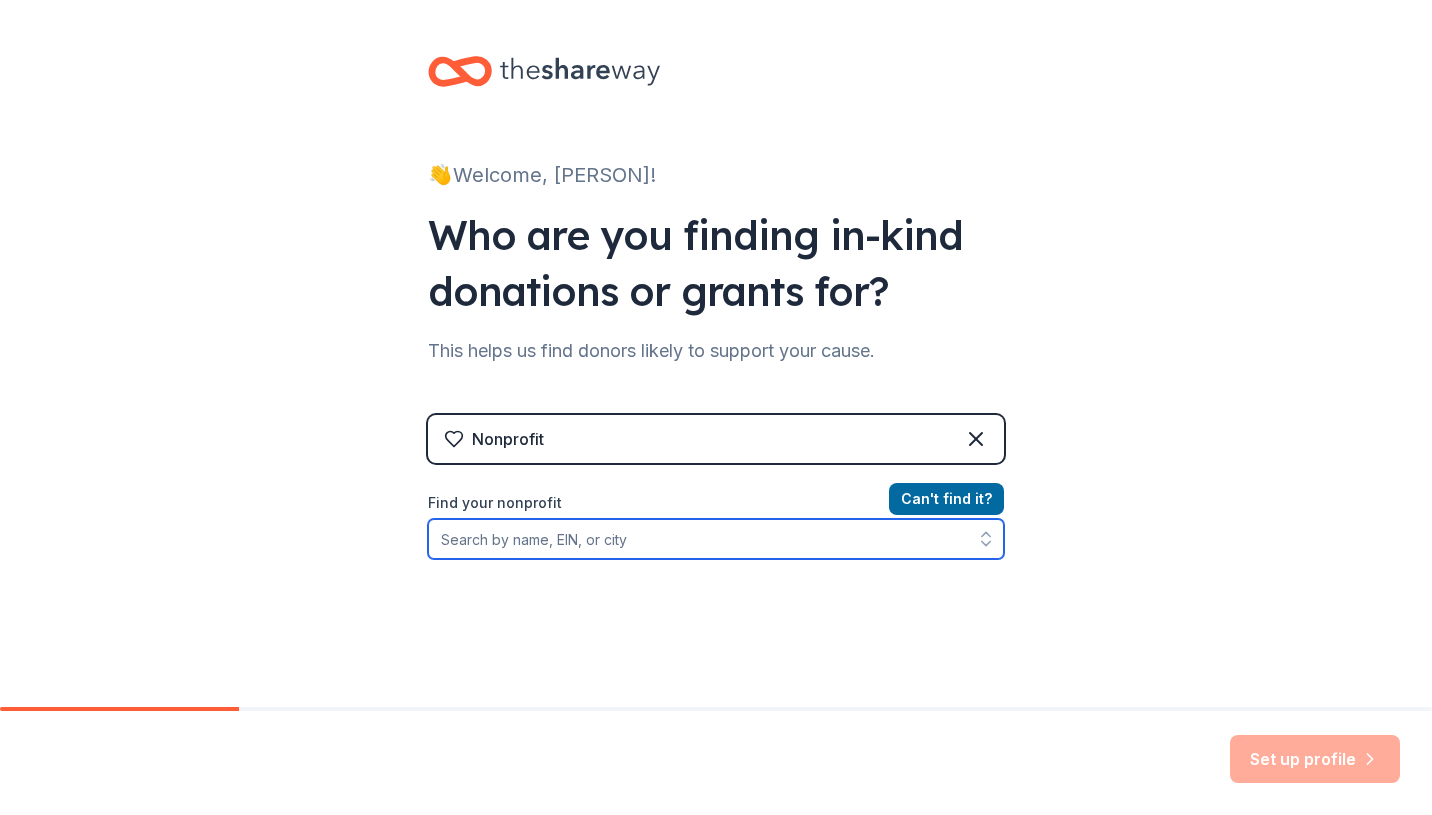 click on "Find your nonprofit" at bounding box center [716, 539] 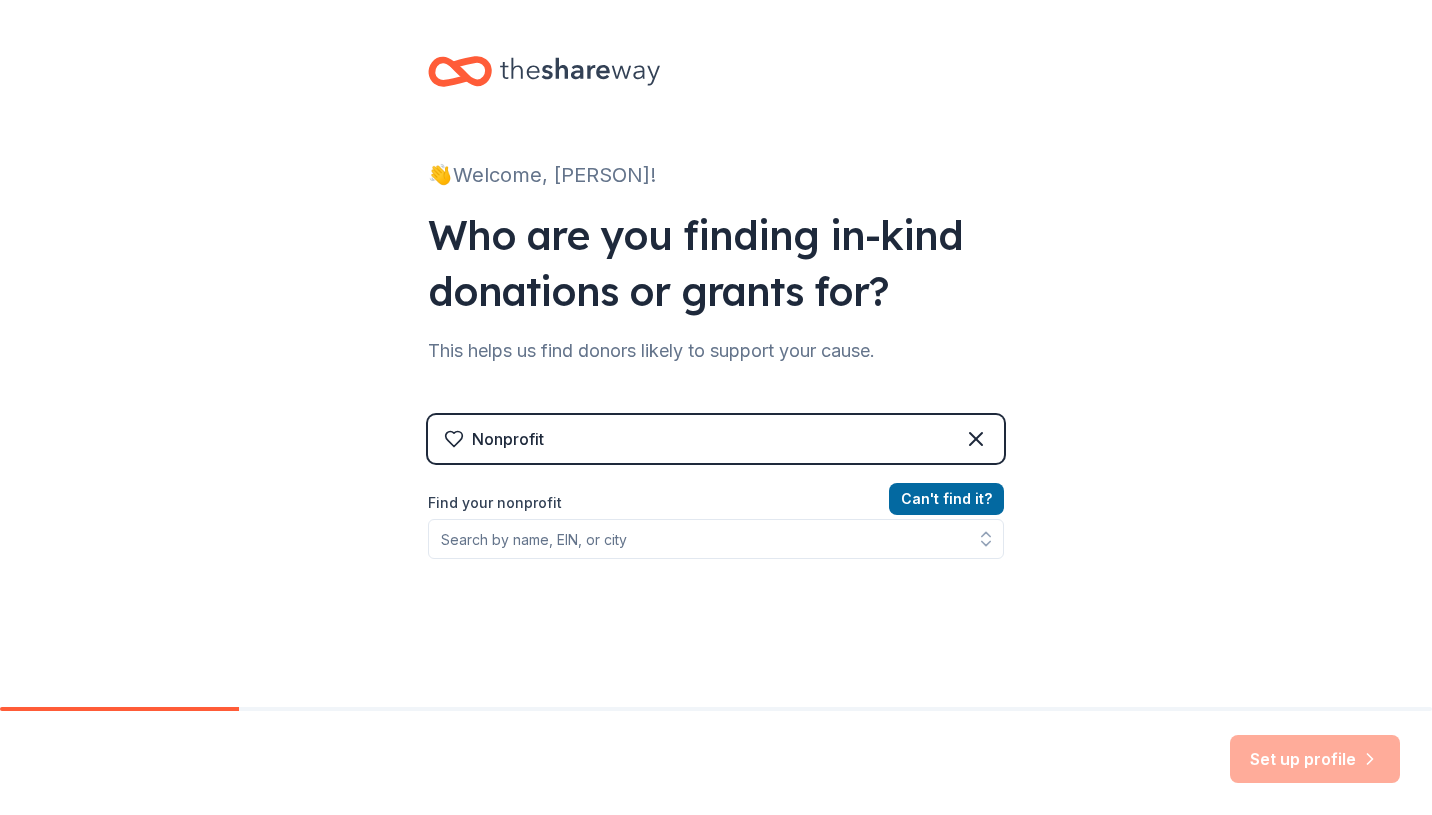 click on "Nonprofit" at bounding box center [716, 439] 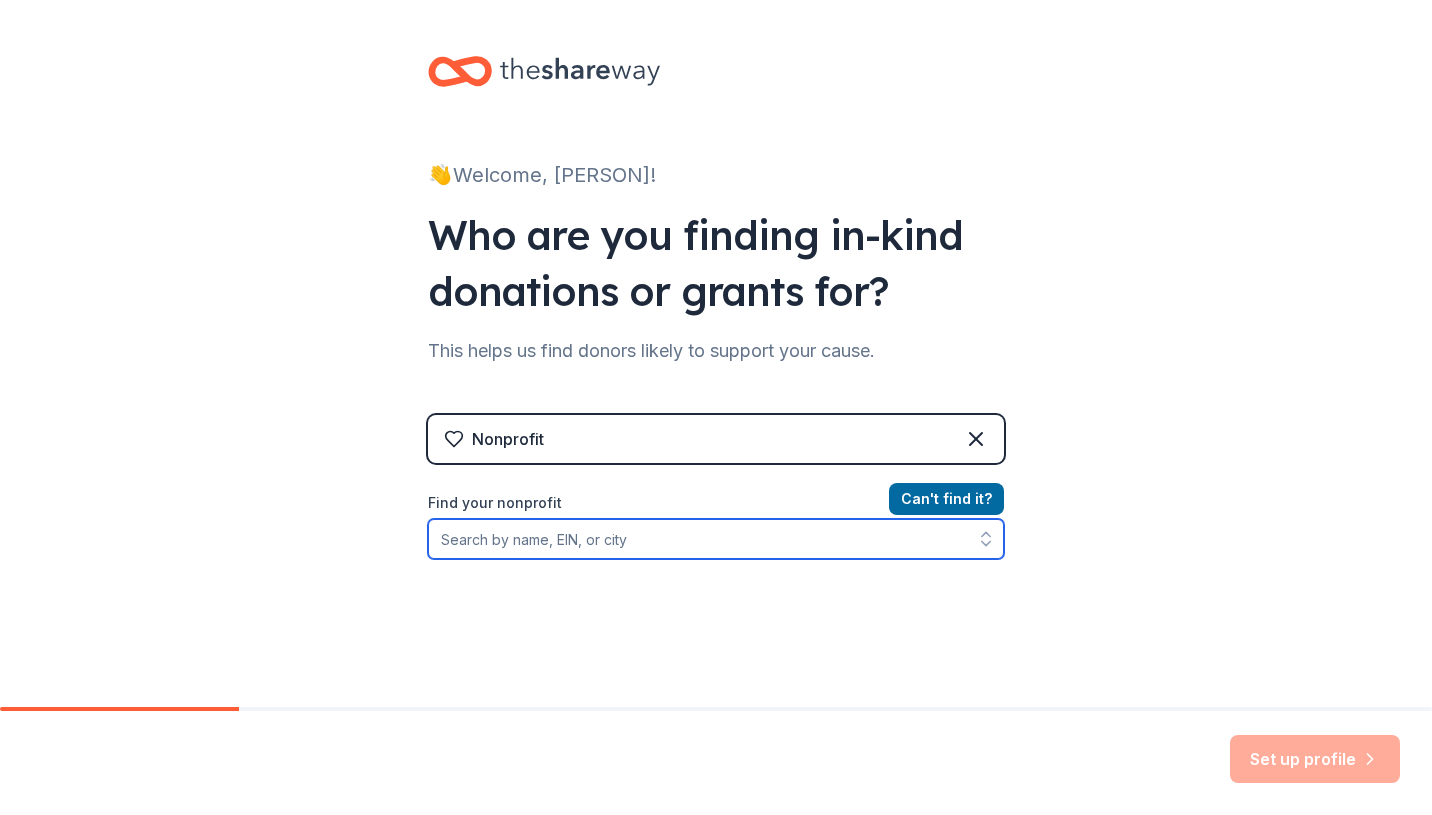 click on "Find your nonprofit" at bounding box center [716, 539] 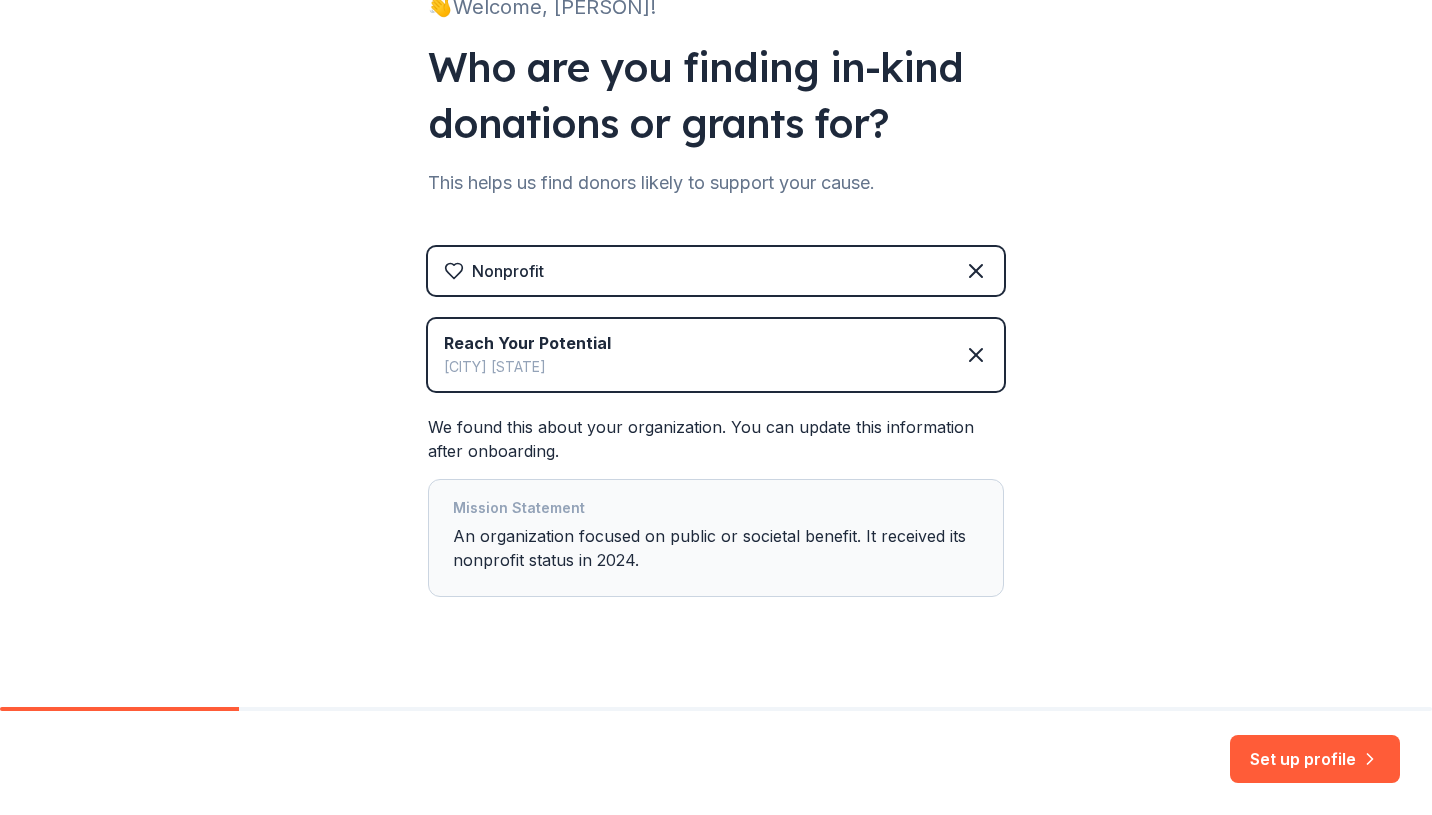 scroll, scrollTop: 194, scrollLeft: 0, axis: vertical 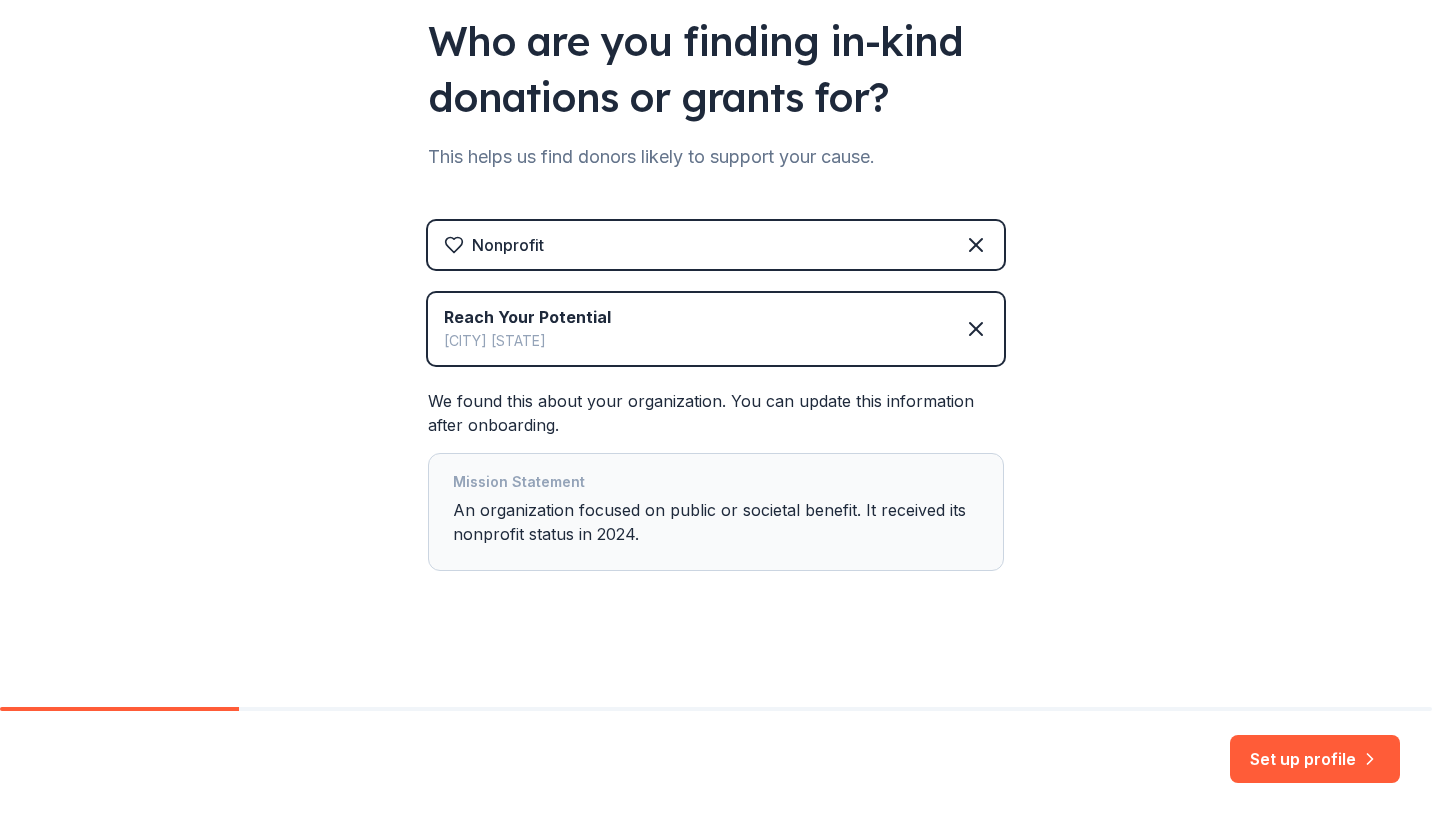 click on "Set up profile" at bounding box center (1315, 759) 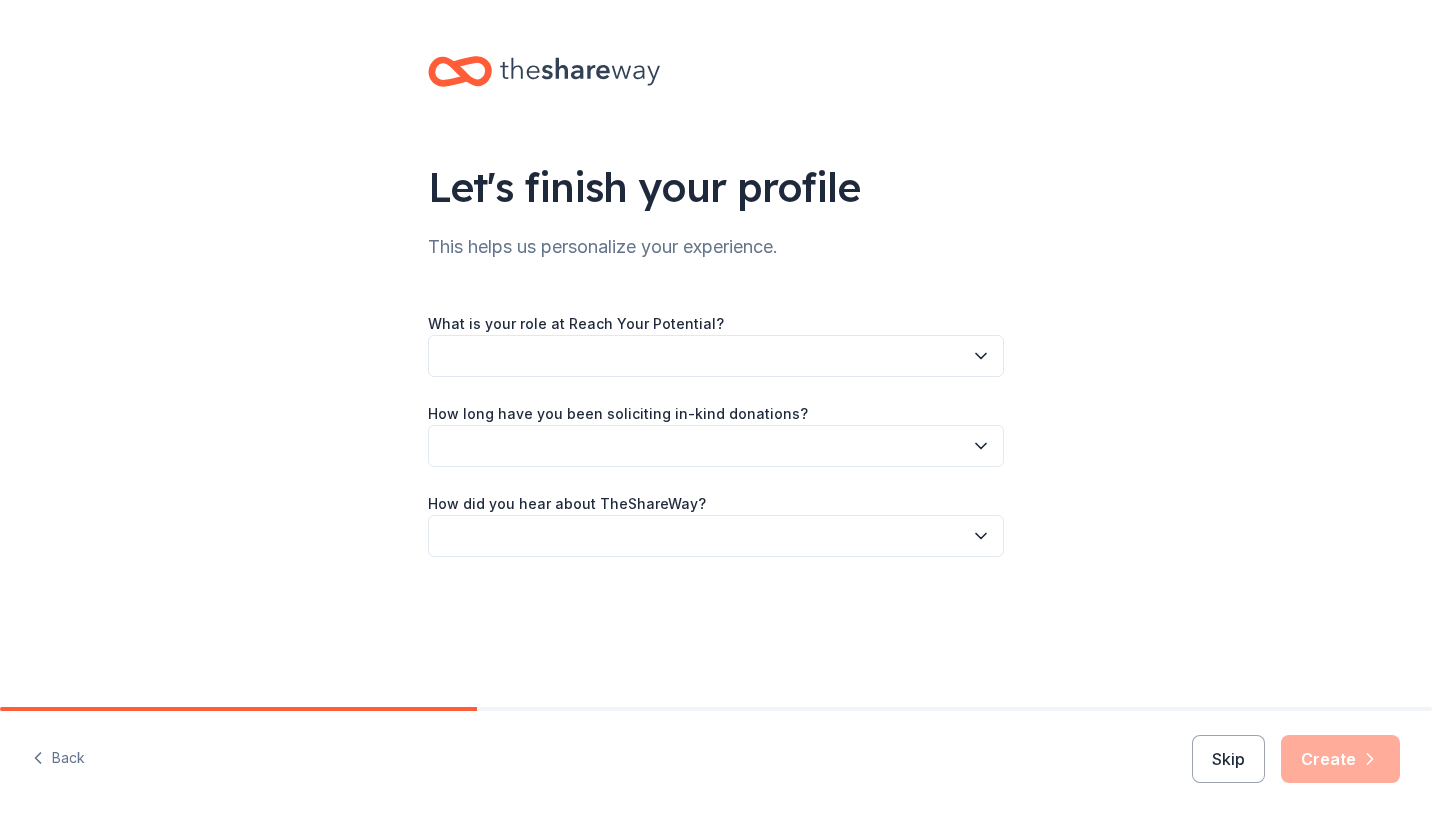 click at bounding box center (716, 356) 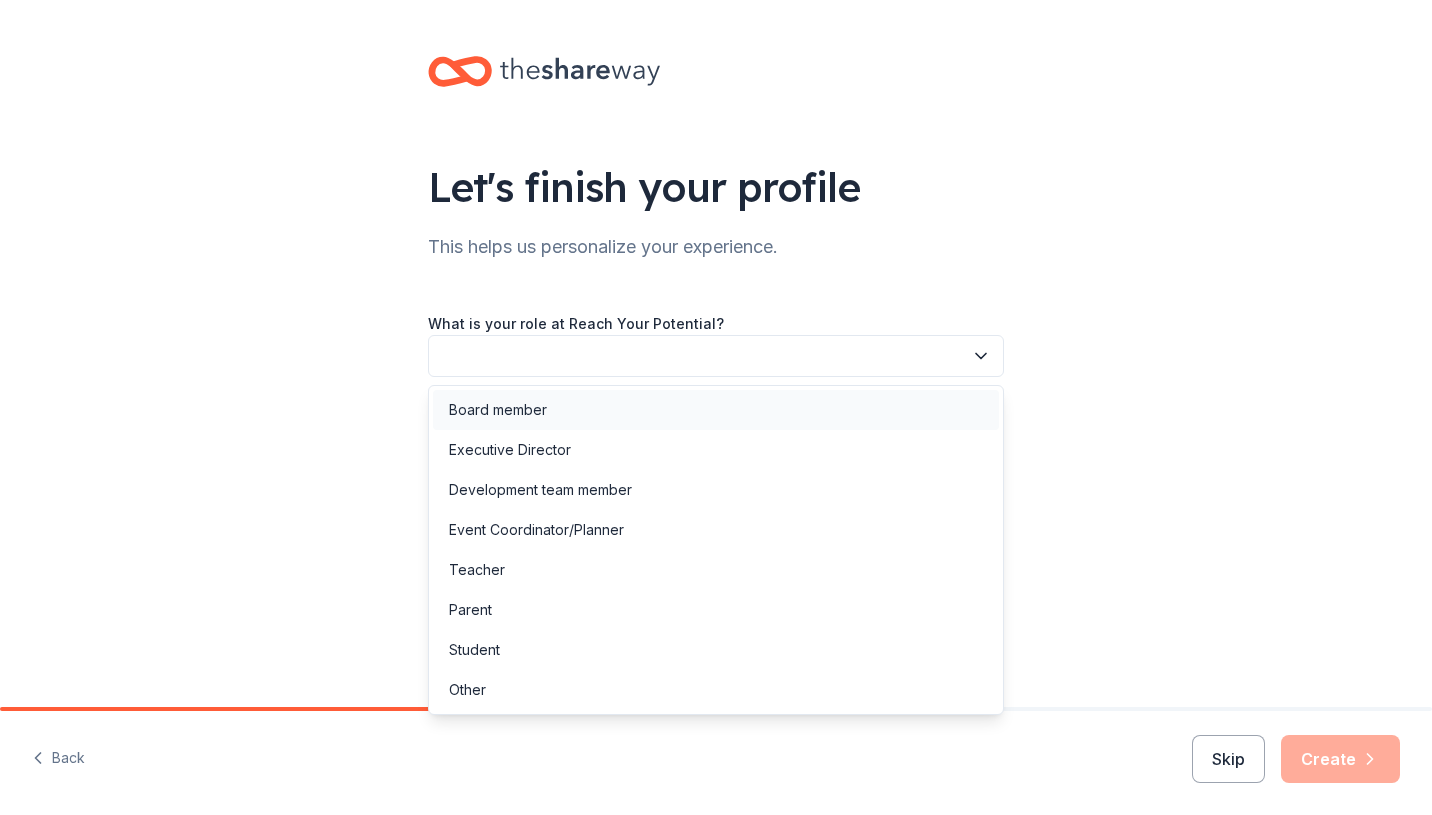 click on "Board member" at bounding box center [498, 410] 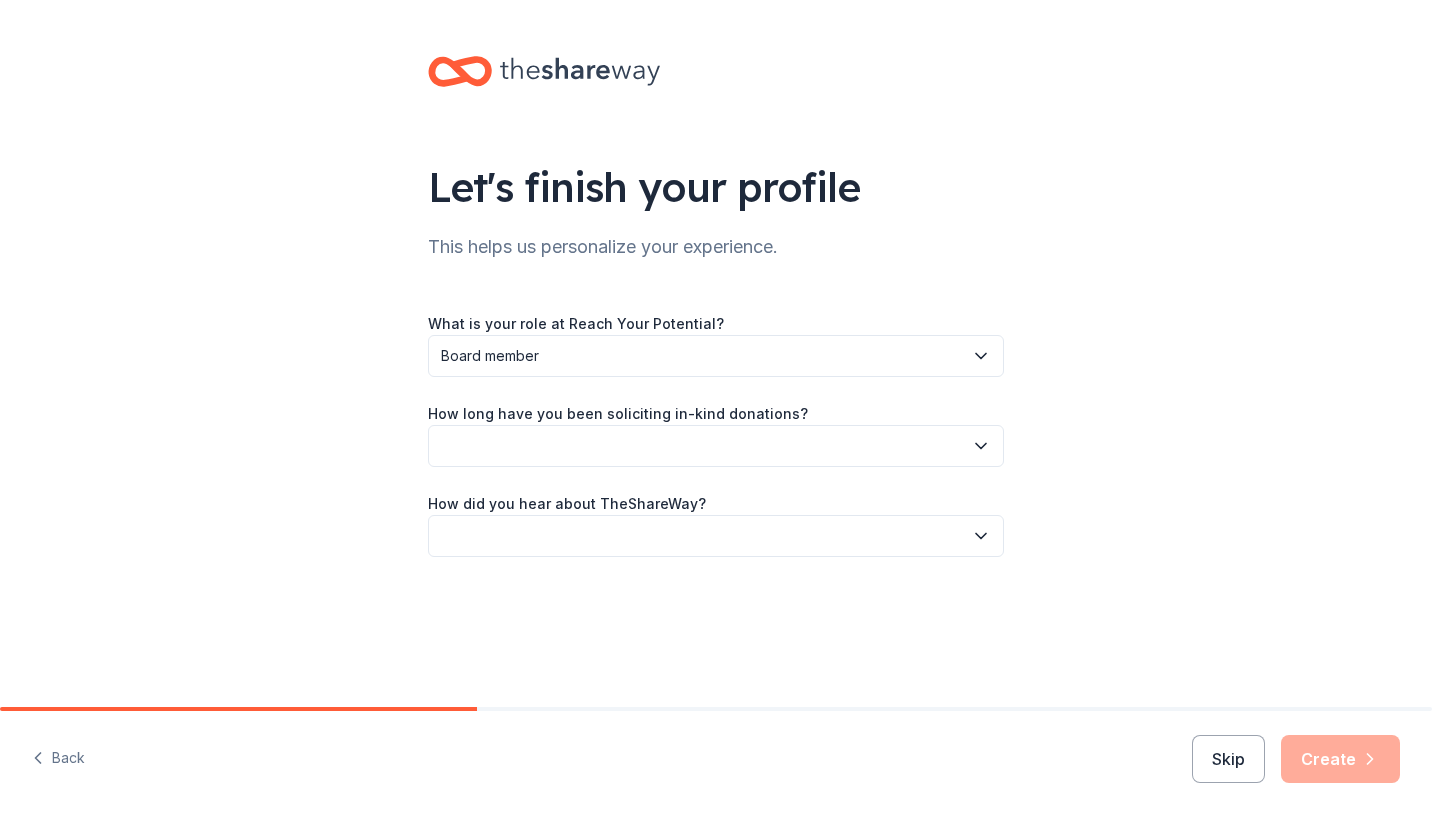 click at bounding box center (716, 446) 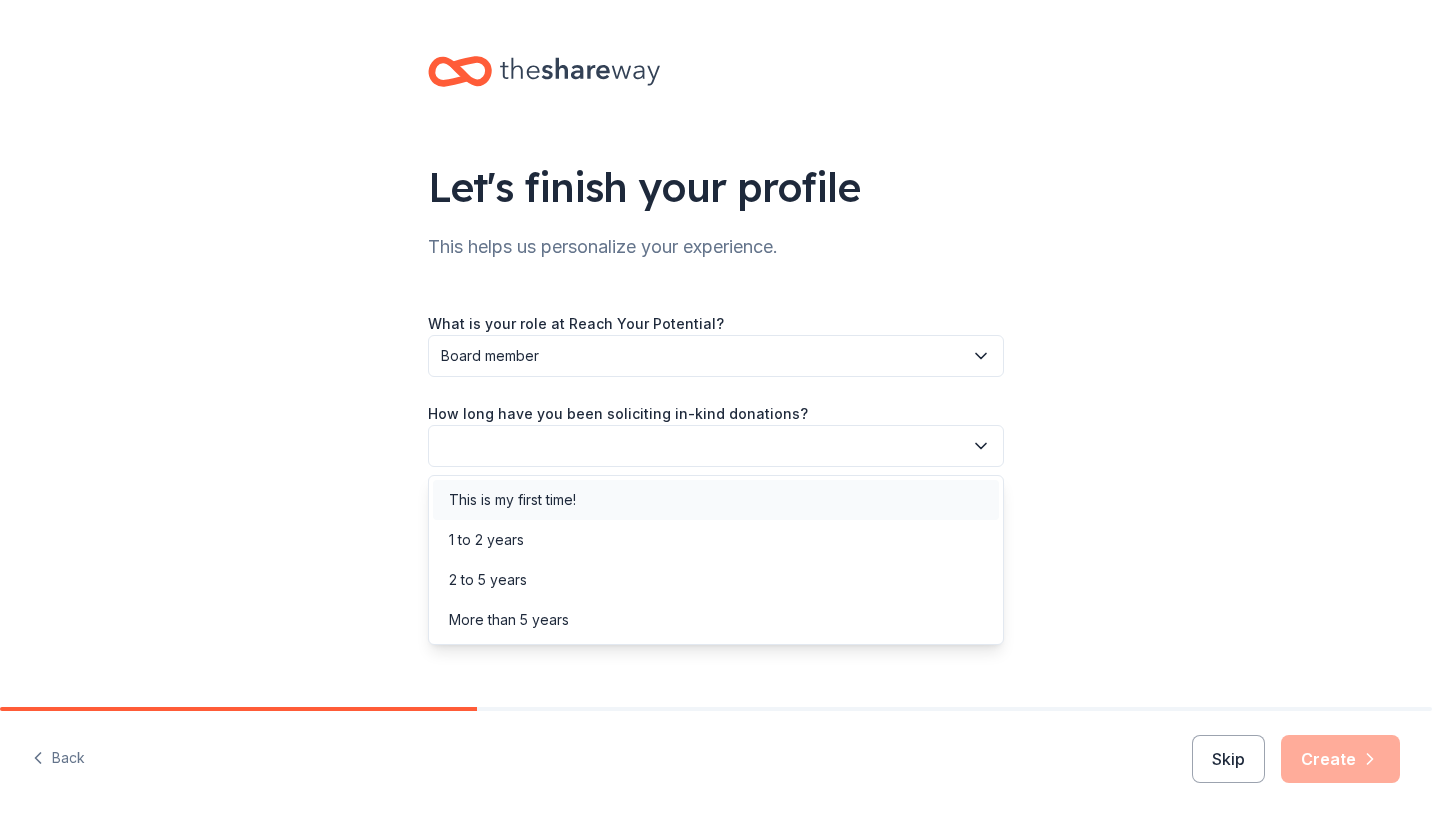 click on "This is my first time!" at bounding box center (512, 500) 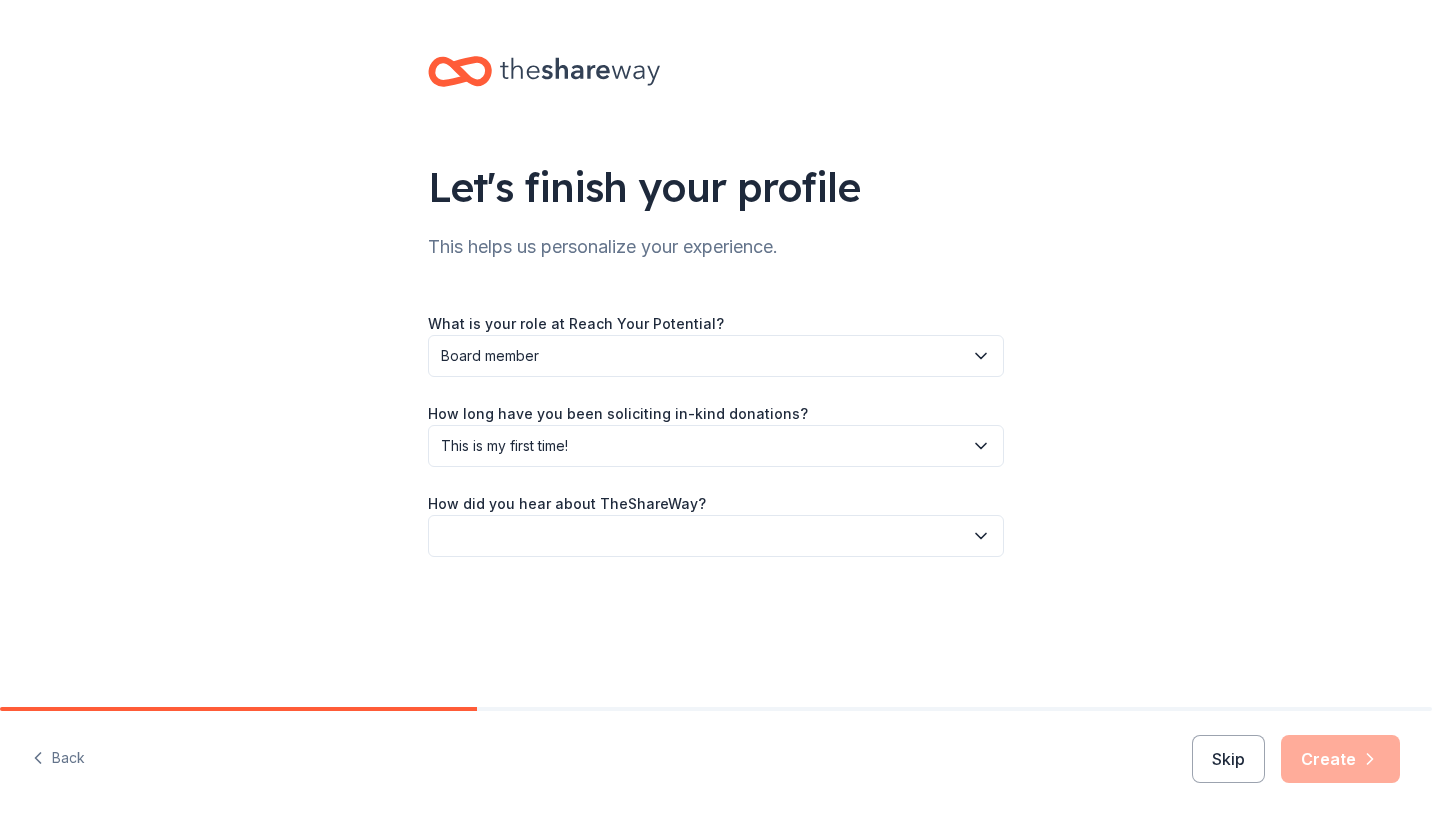 click at bounding box center (716, 536) 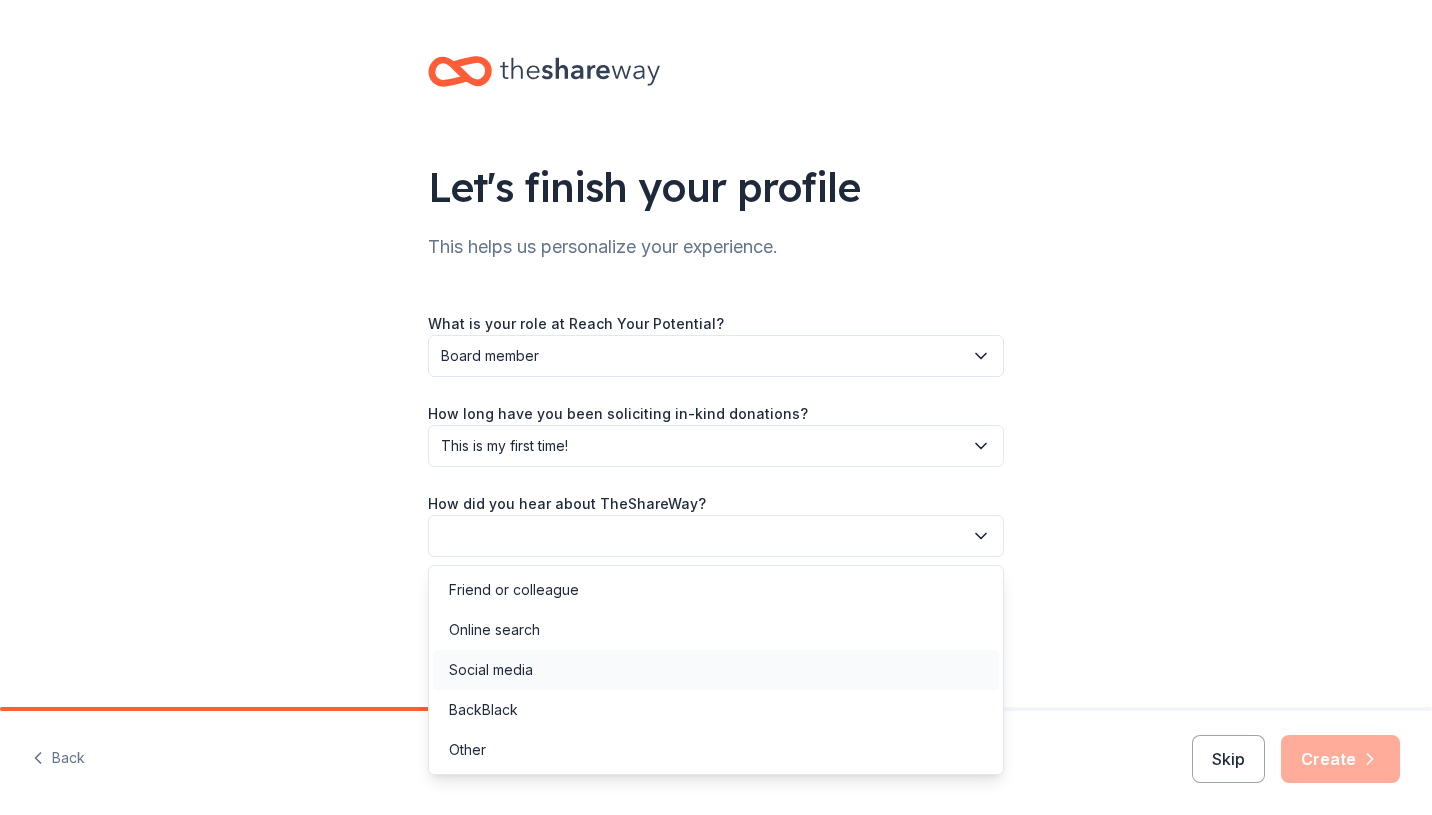 click on "Social media" at bounding box center [491, 670] 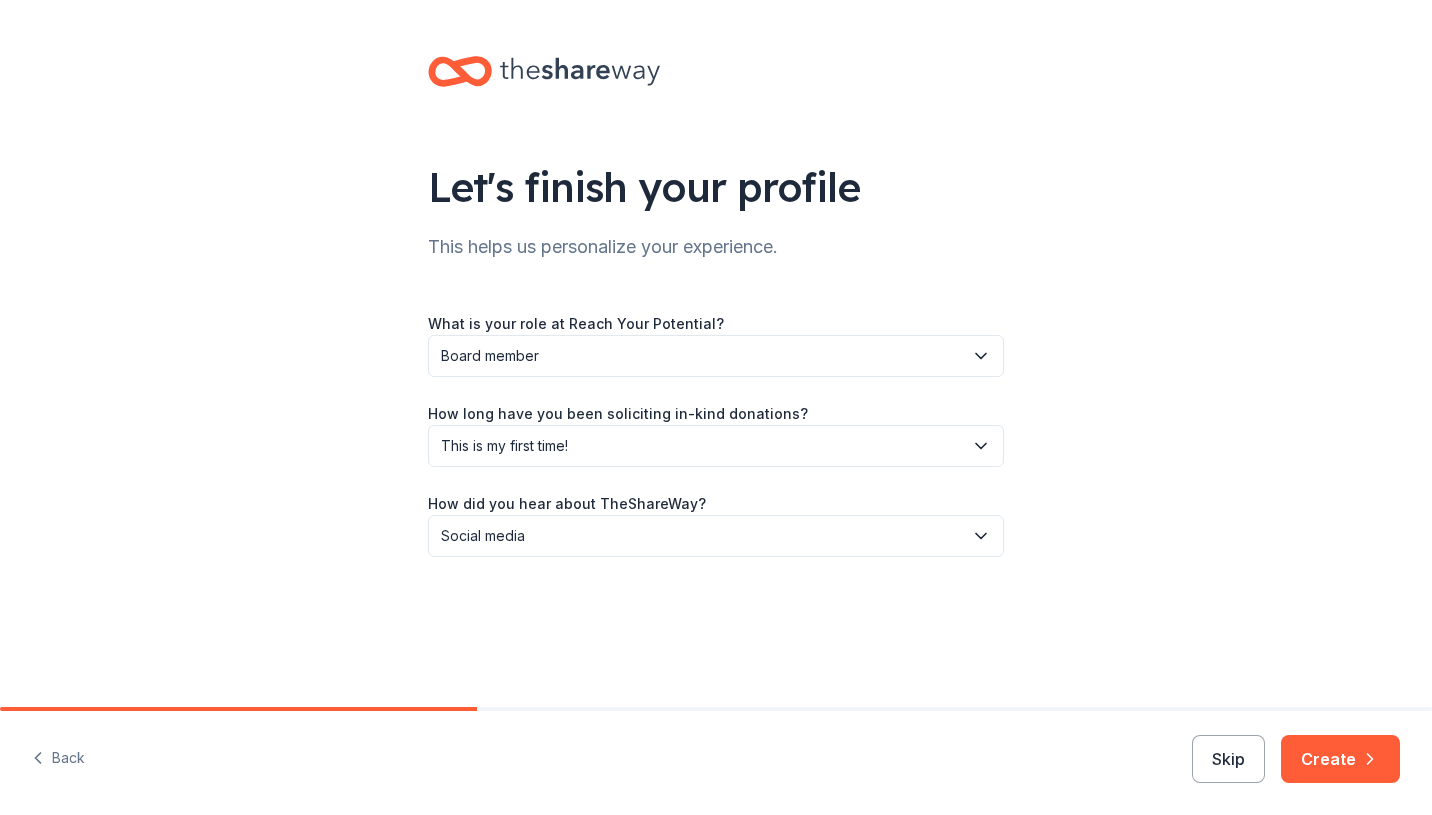 click on "Create" at bounding box center [1340, 759] 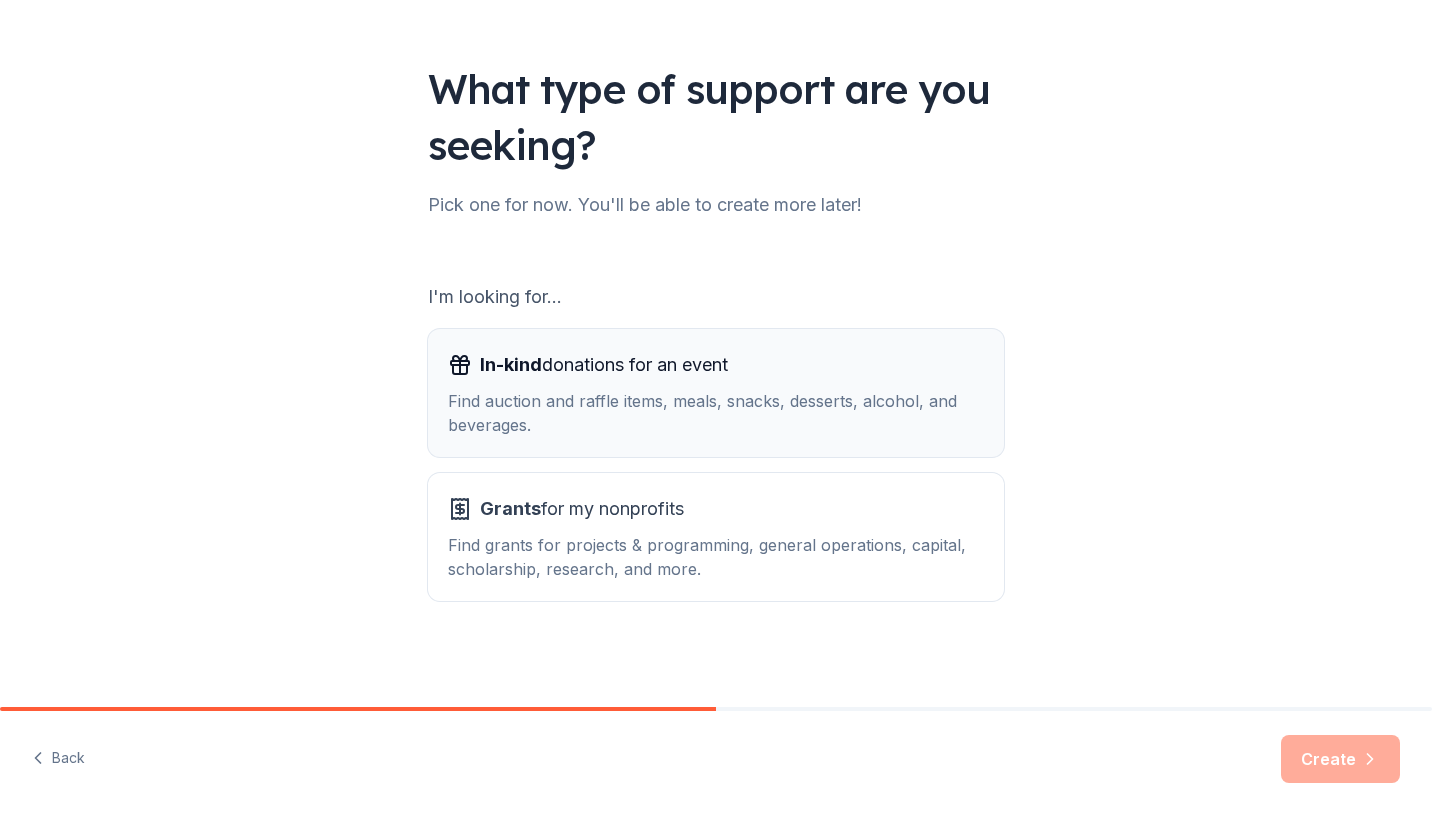 scroll, scrollTop: 100, scrollLeft: 0, axis: vertical 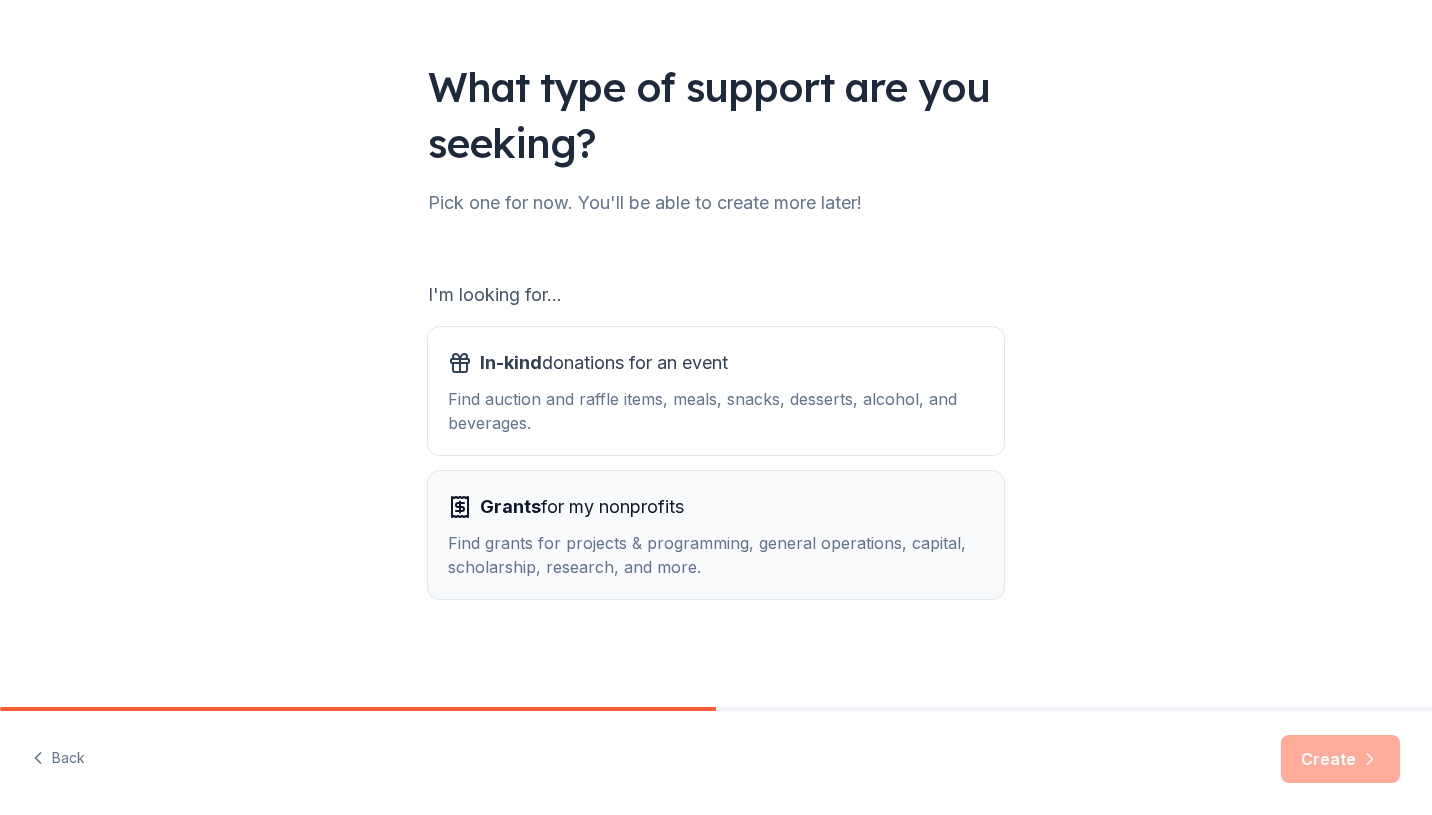 click on "Find grants for projects & programming, general operations, capital, scholarship, research, and more." at bounding box center (716, 555) 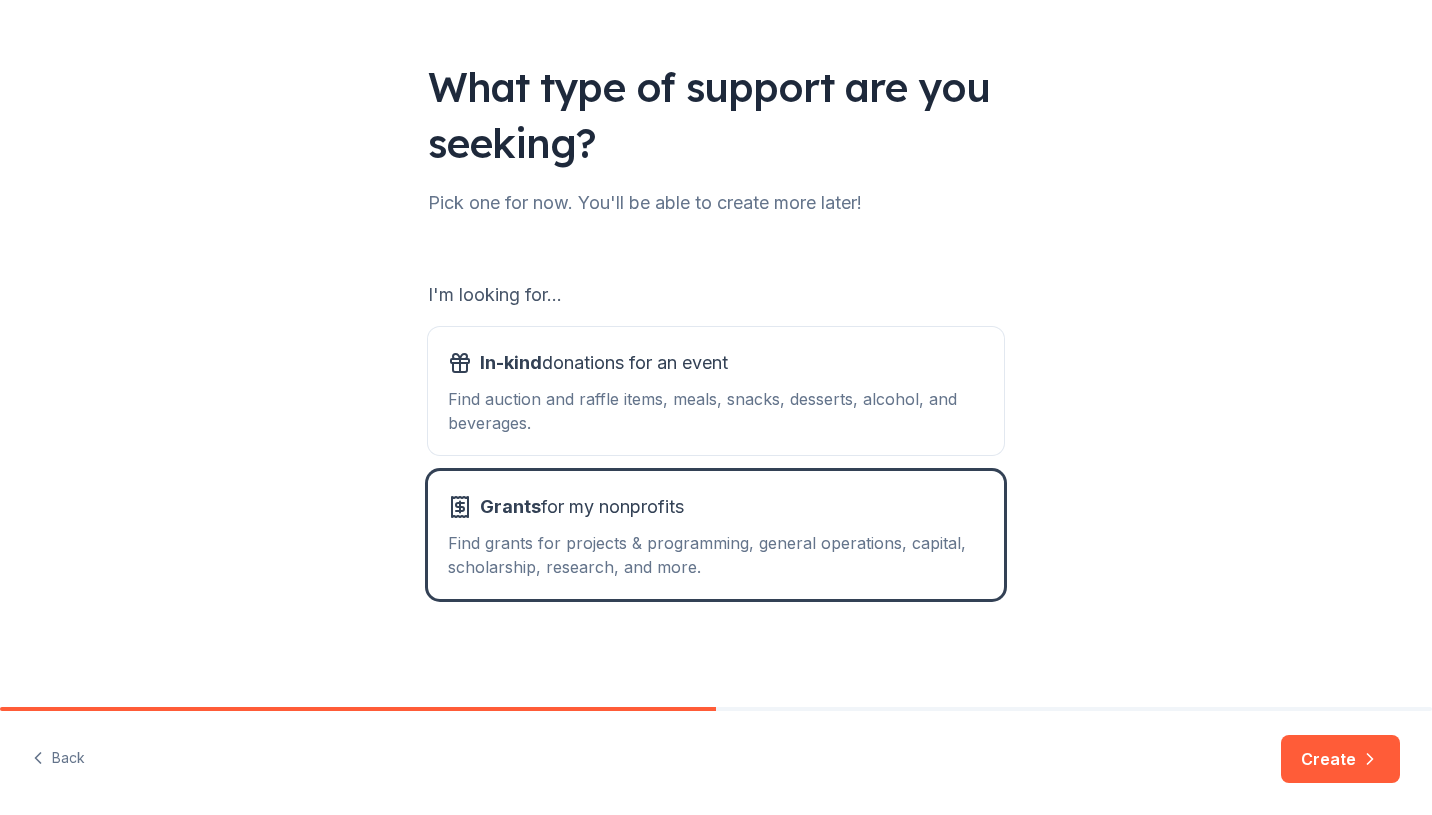 click on "Create" at bounding box center (1340, 759) 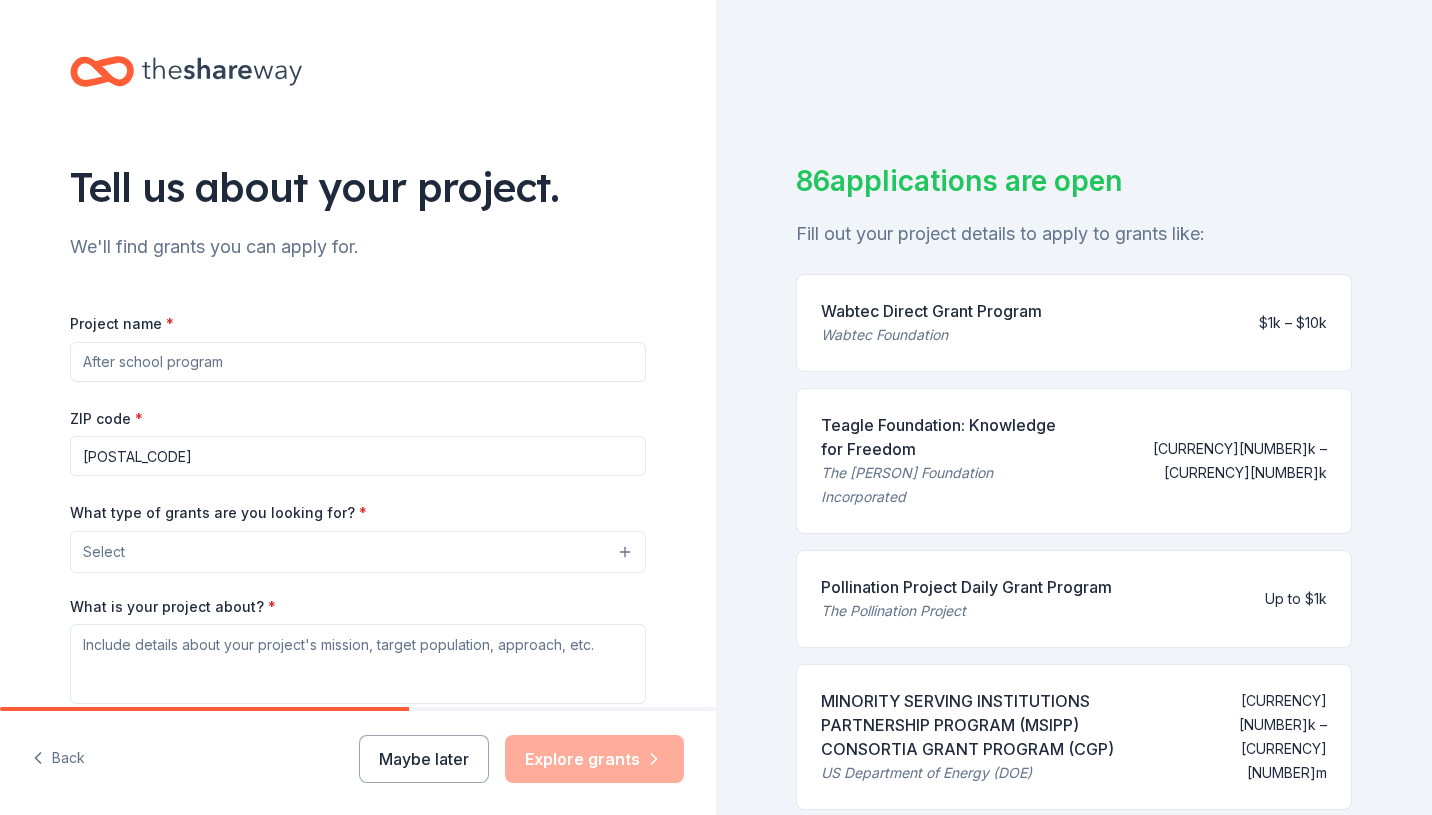 click on "Project name *" at bounding box center (358, 362) 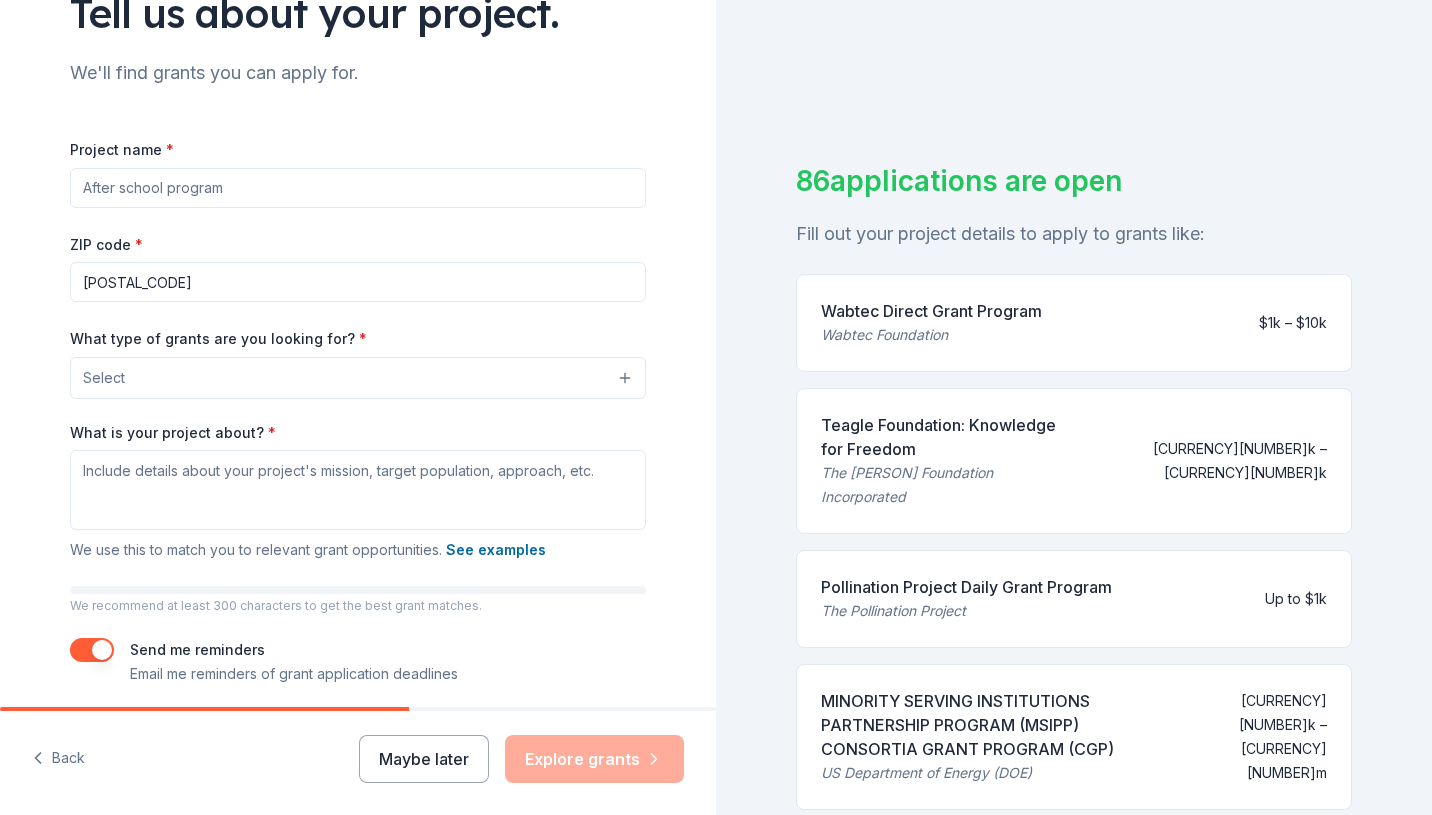 scroll, scrollTop: 183, scrollLeft: 0, axis: vertical 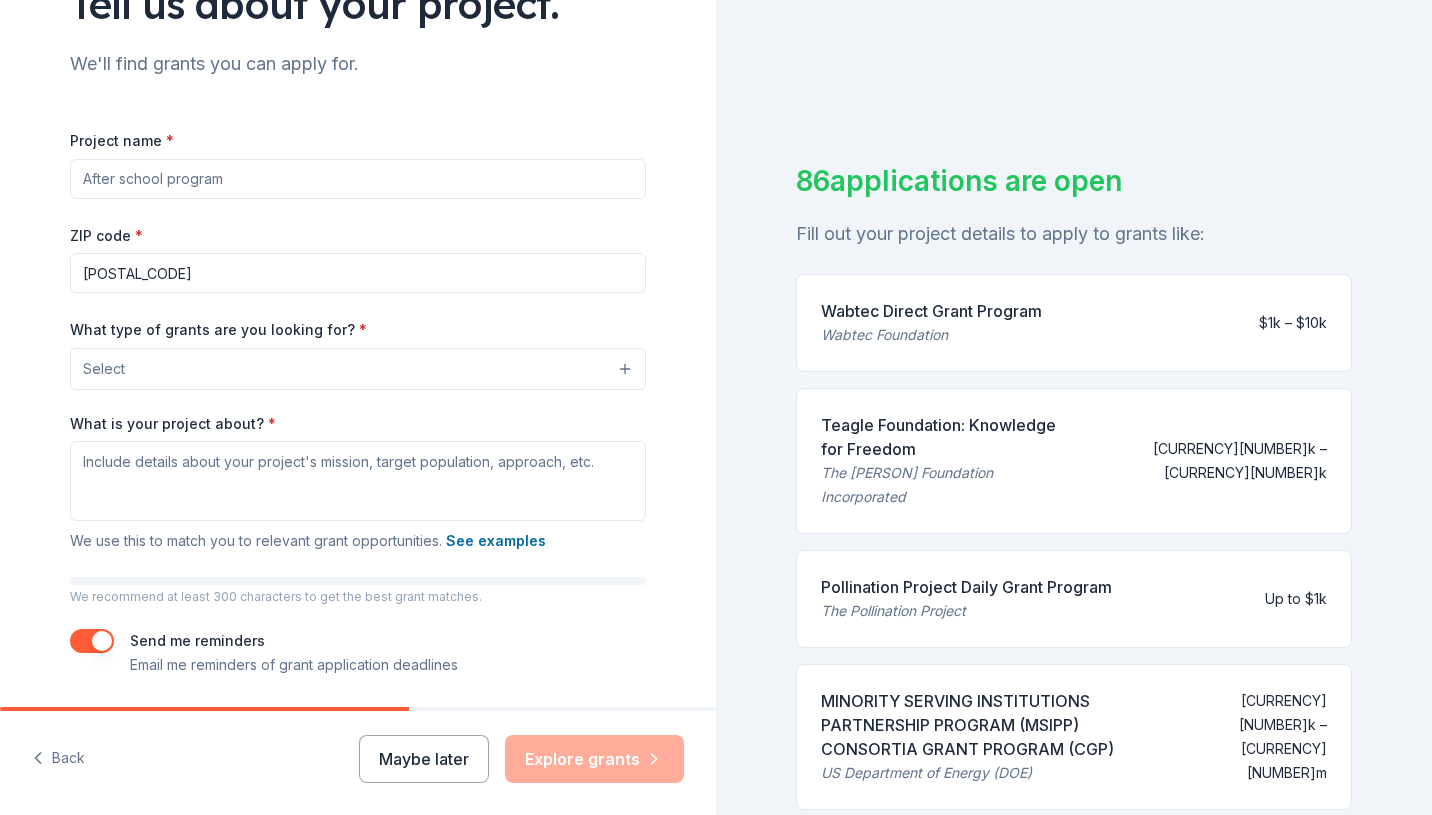 click on "Select" at bounding box center [358, 369] 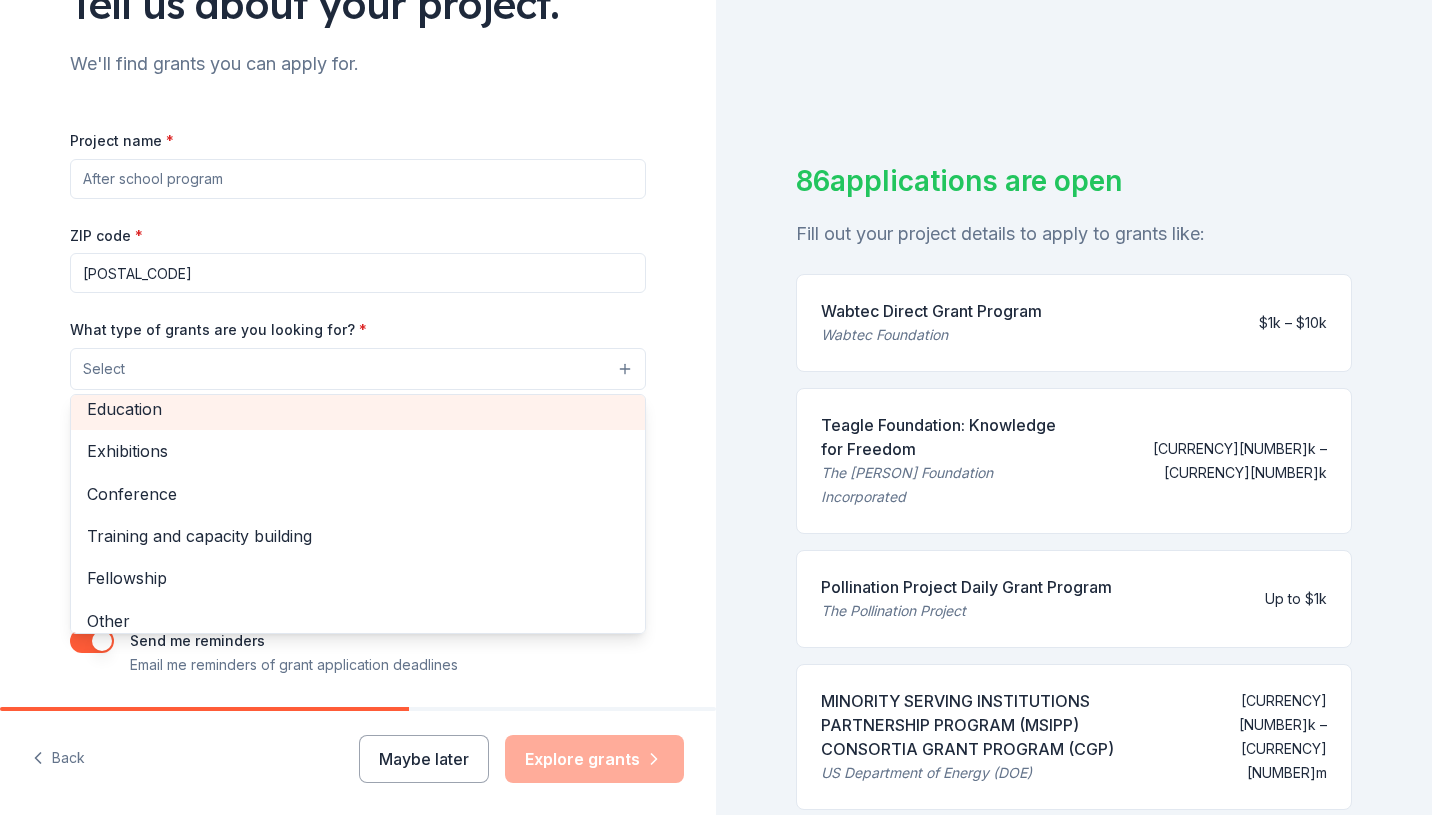 scroll, scrollTop: 236, scrollLeft: 0, axis: vertical 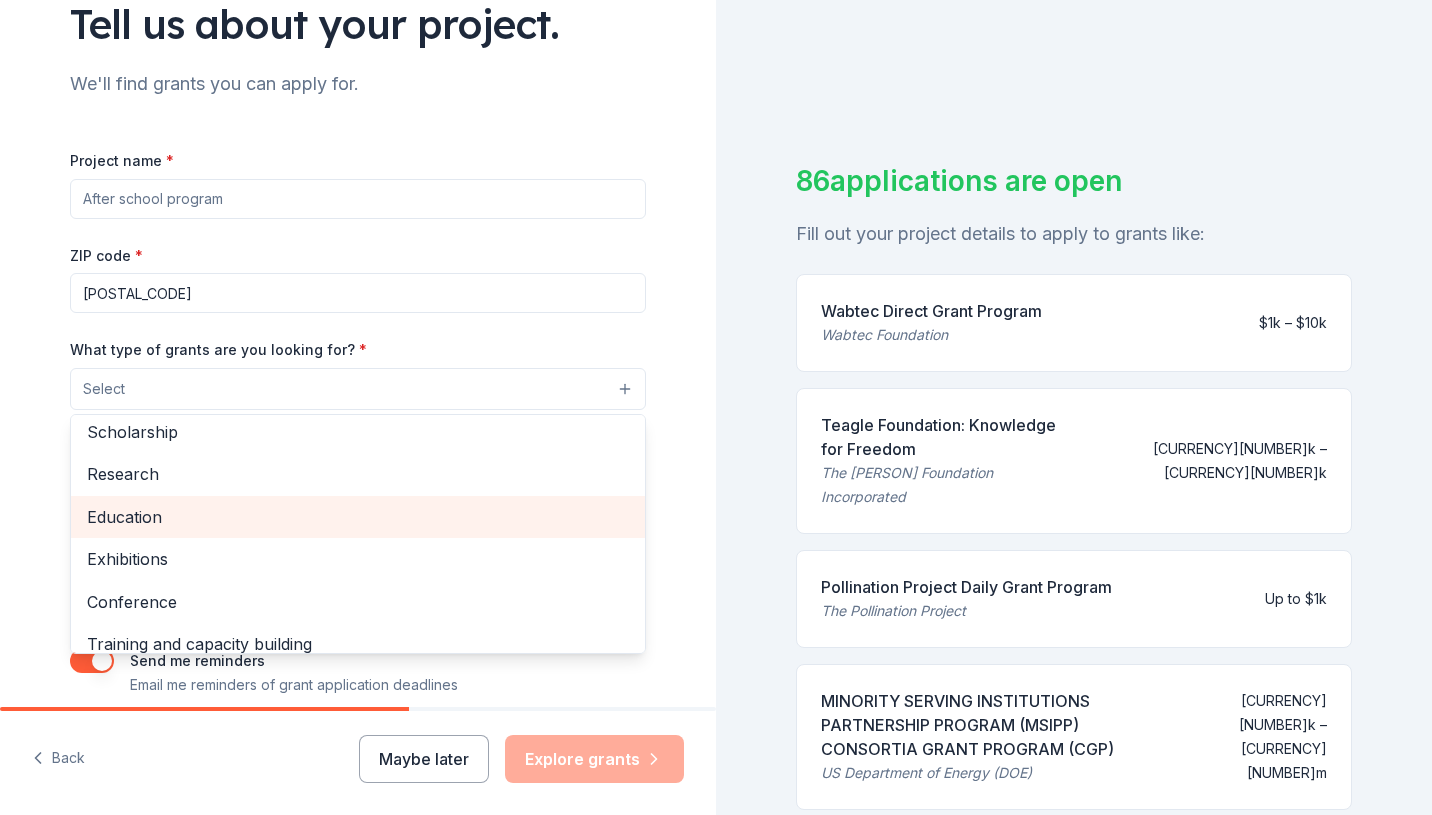click on "Education" at bounding box center [358, 517] 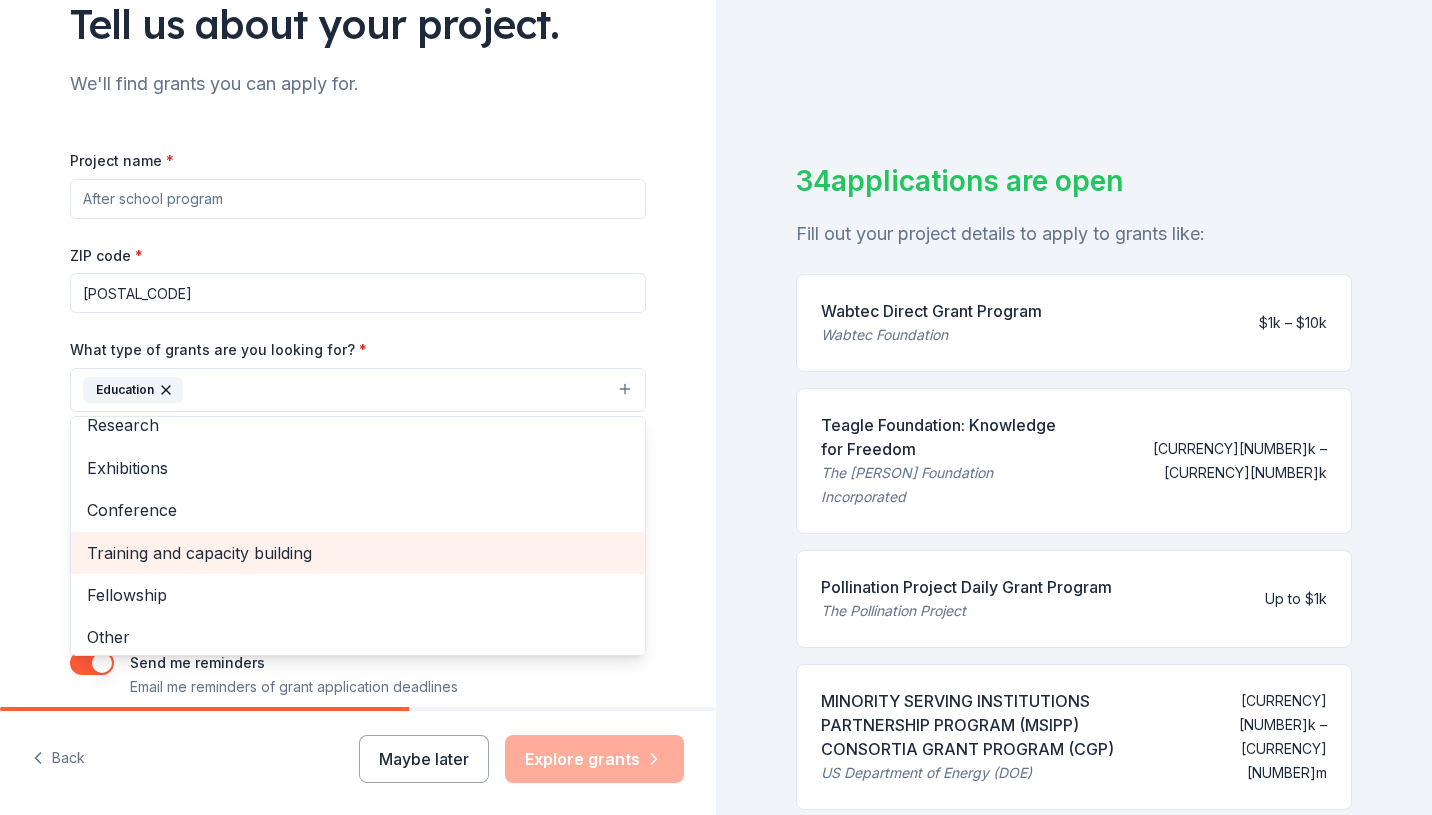 scroll, scrollTop: 194, scrollLeft: 0, axis: vertical 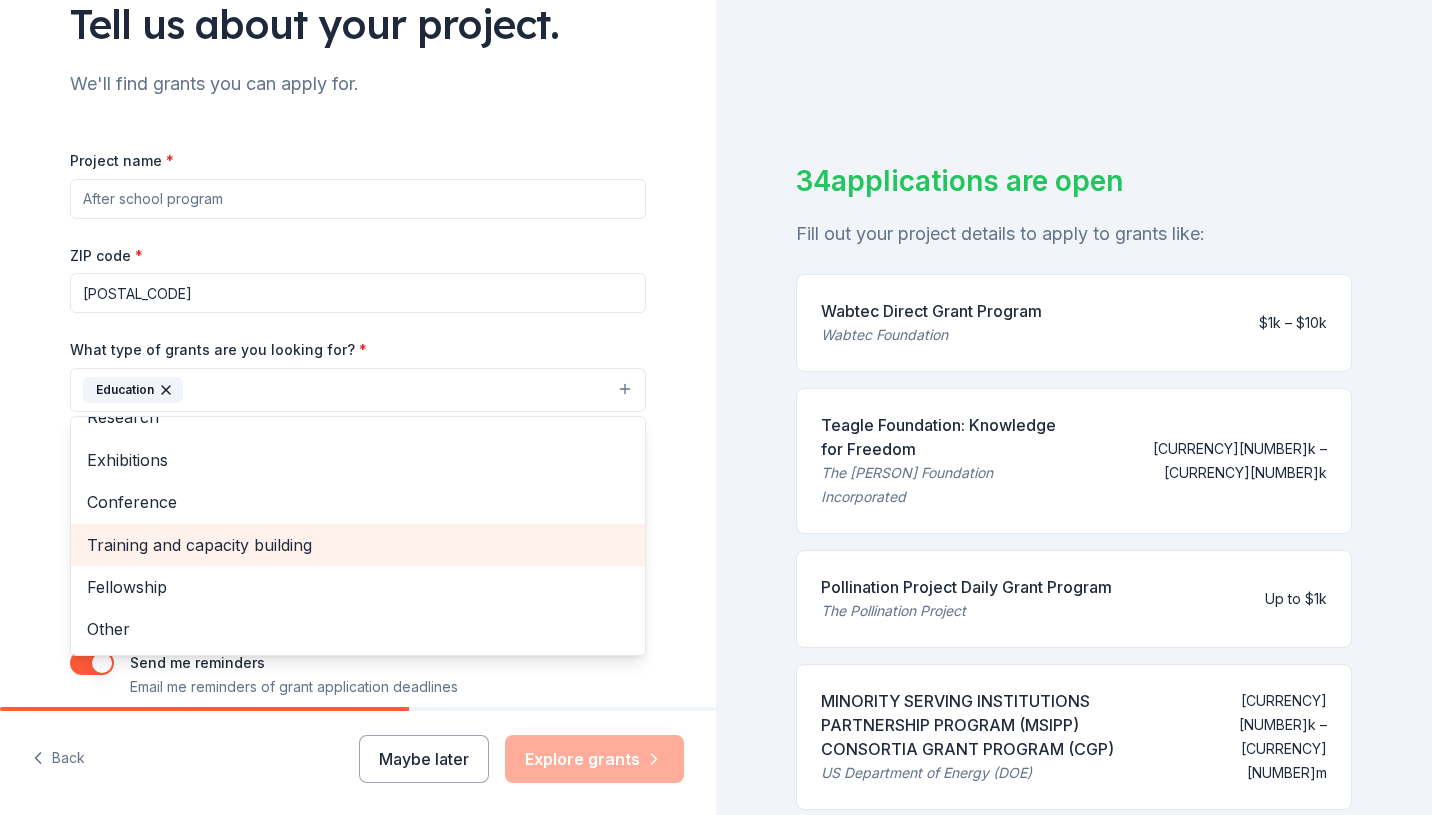 click on "Training and capacity building" at bounding box center [358, 545] 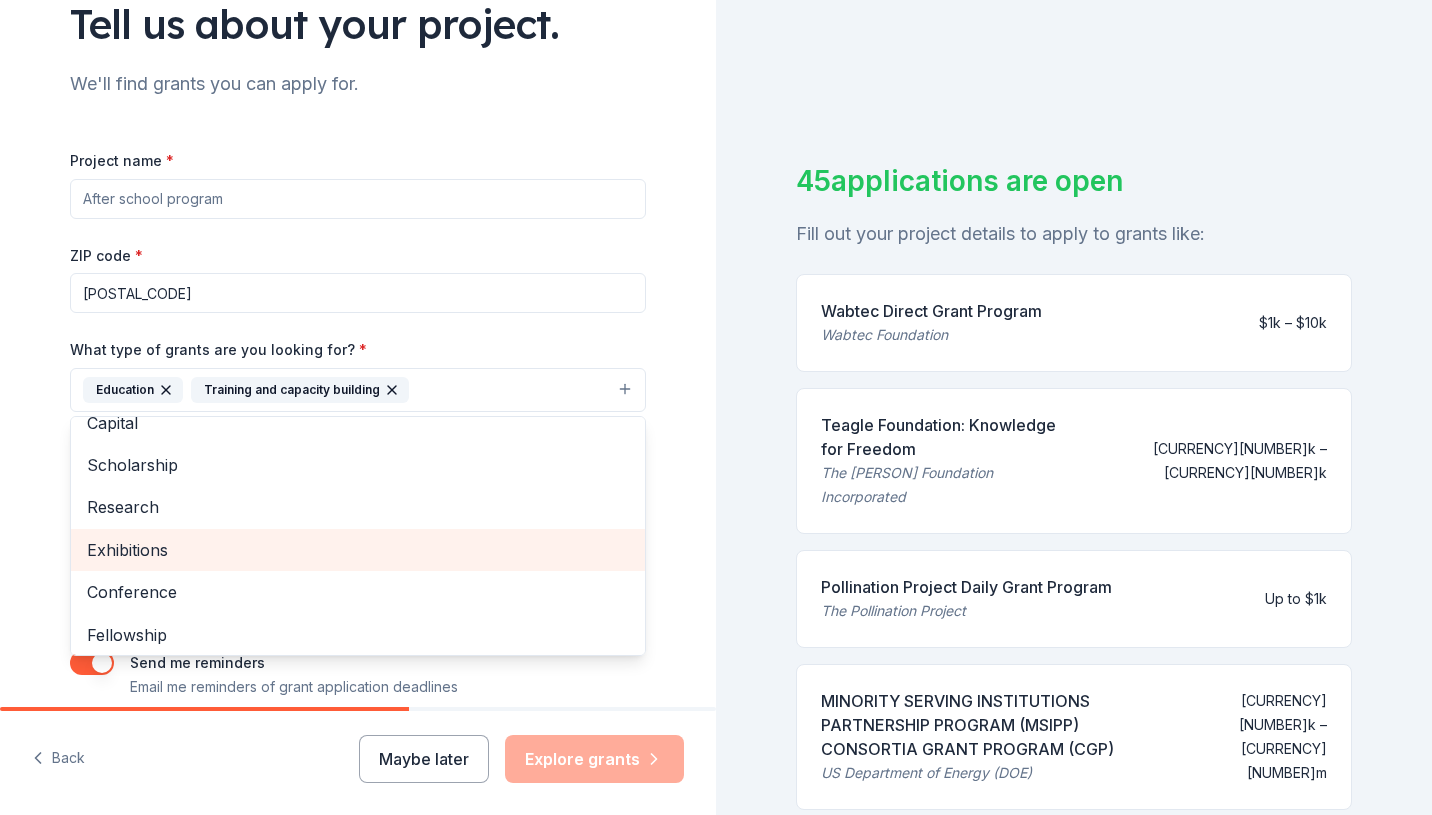 scroll, scrollTop: 99, scrollLeft: 0, axis: vertical 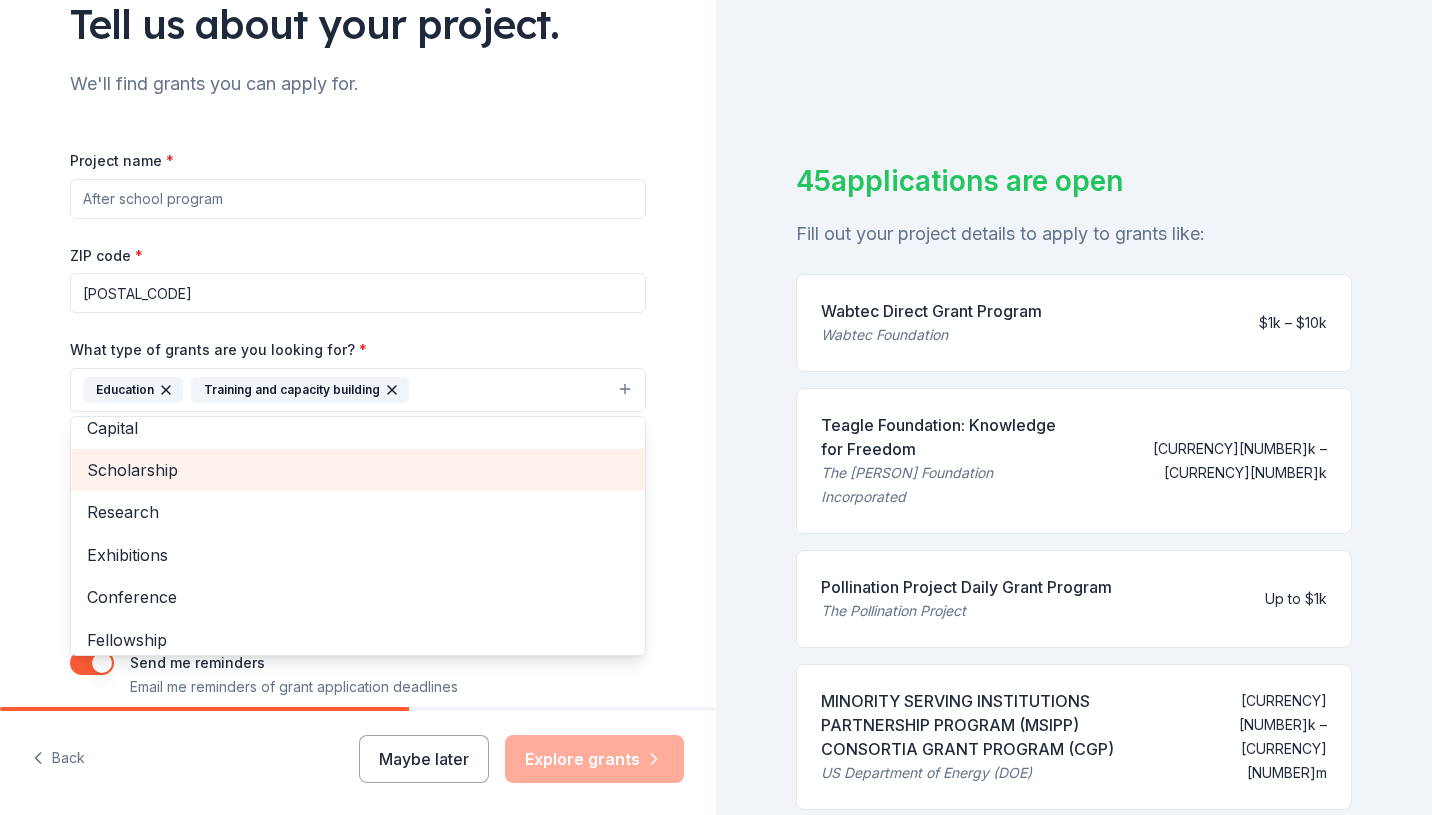 click on "Scholarship" at bounding box center (358, 470) 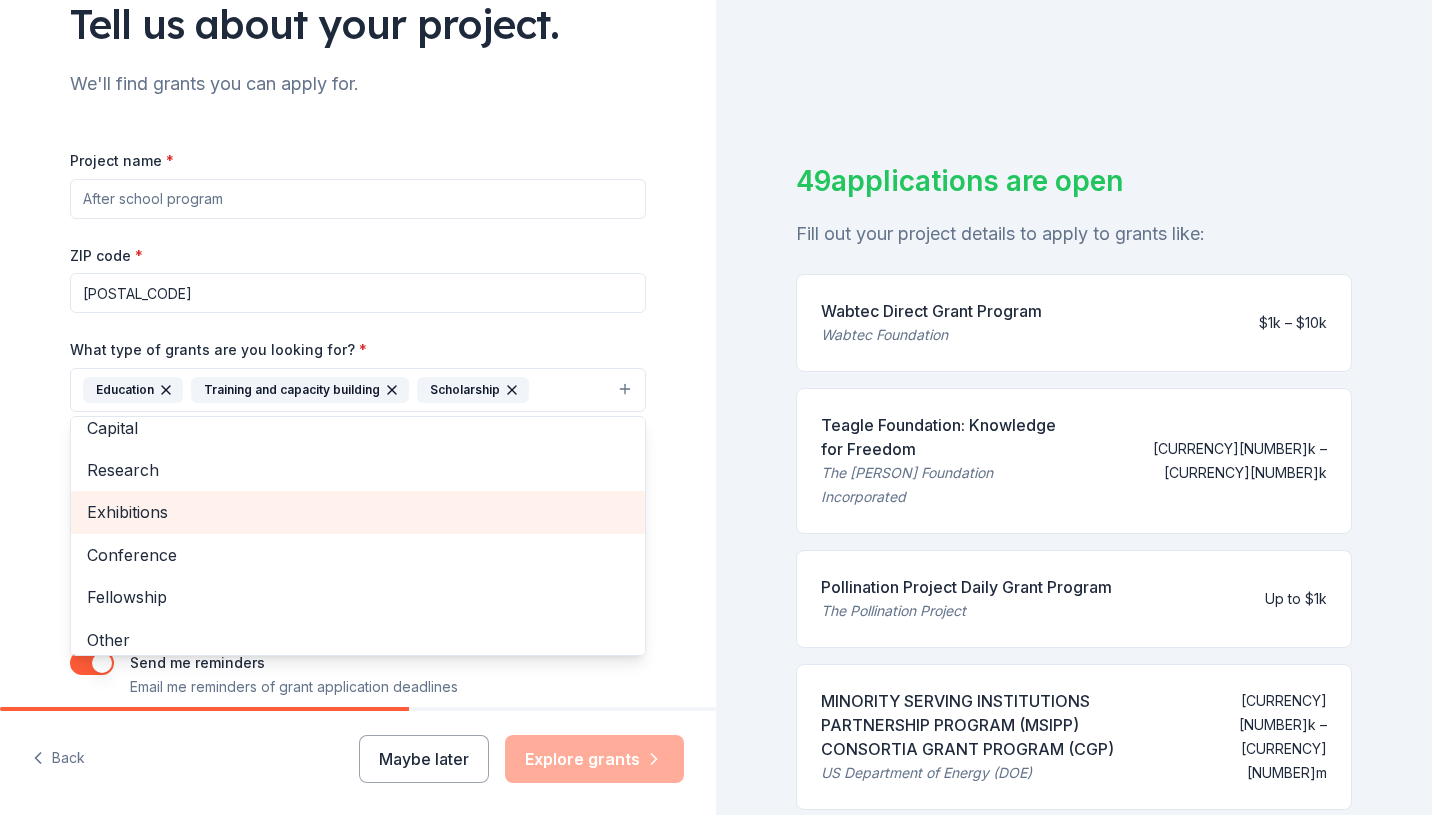 scroll, scrollTop: 109, scrollLeft: 0, axis: vertical 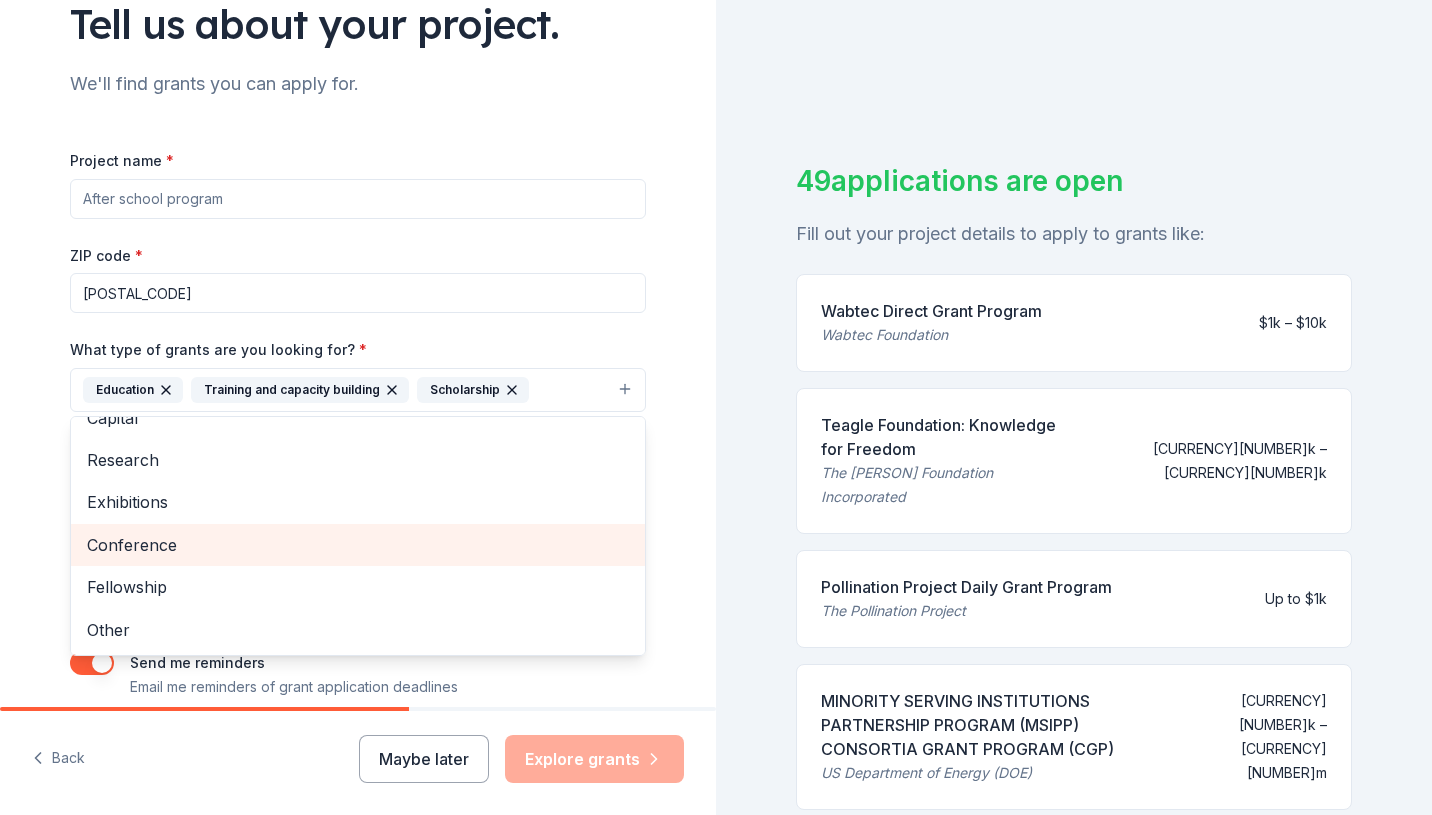 click on "Conference" at bounding box center [358, 545] 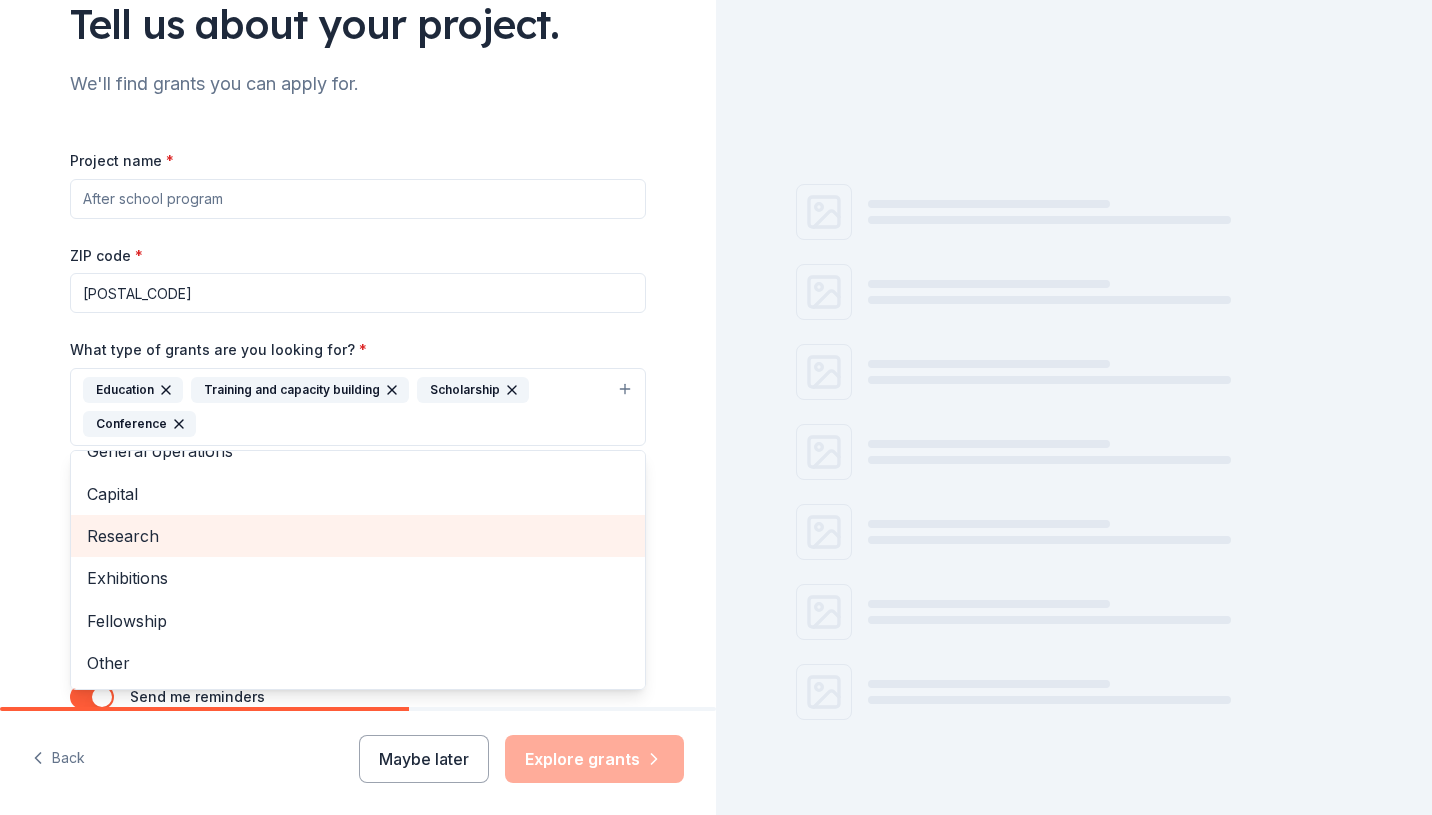 scroll, scrollTop: 67, scrollLeft: 0, axis: vertical 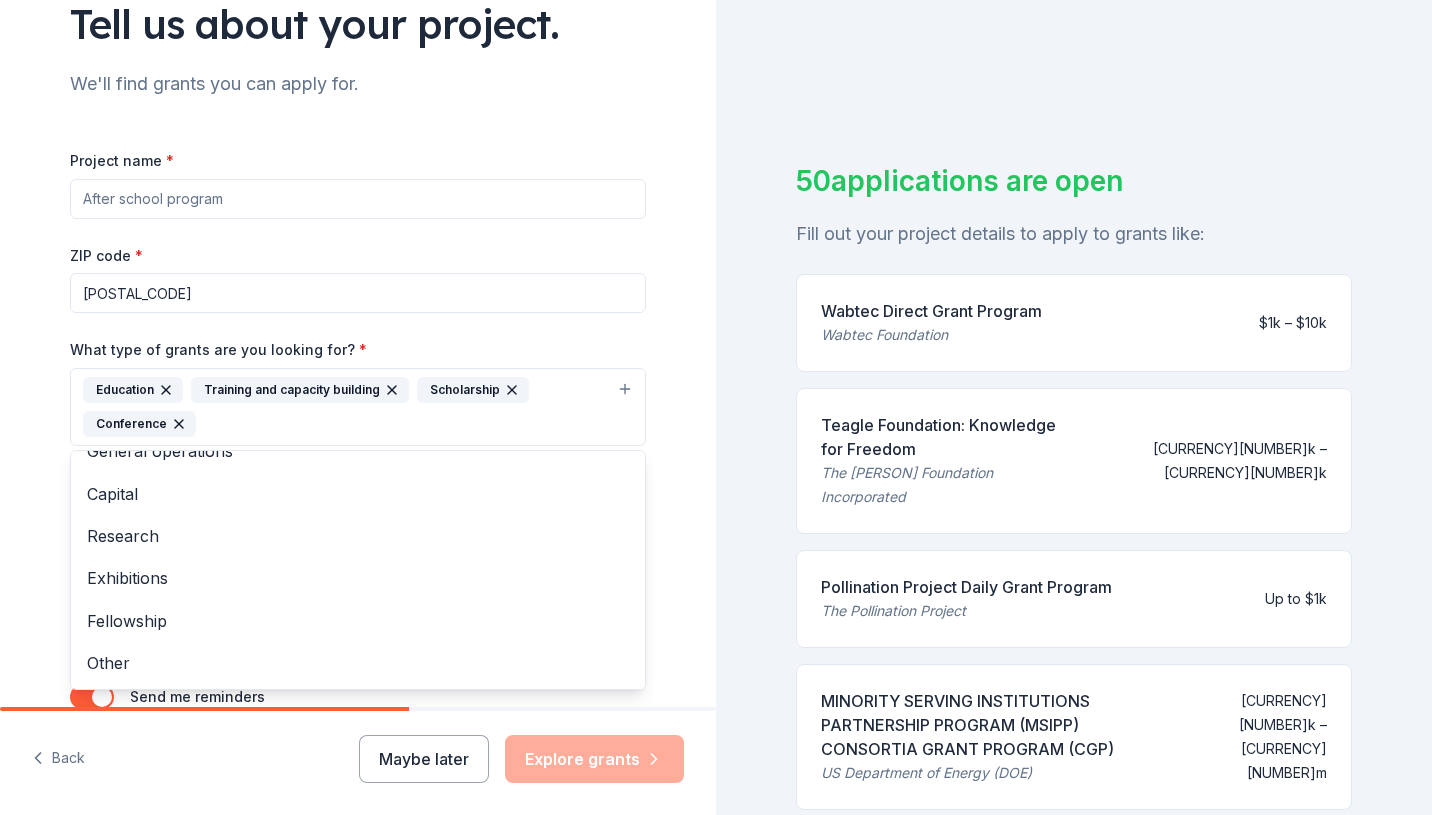 click on "Tell us about your project. We'll find grants you can apply for. Project name * ZIP code * [POSTAL_CODE] What type of grants are you looking for? * Education Training and capacity building Scholarship Conference Projects & programming General operations Capital Research Exhibitions Fellowship Other What is your project about? * We use this to match you to relevant grant opportunities.   See examples We recommend at least 300 characters to get the best grant matches. Send me reminders Email me reminders of grant application deadlines" at bounding box center [358, 333] 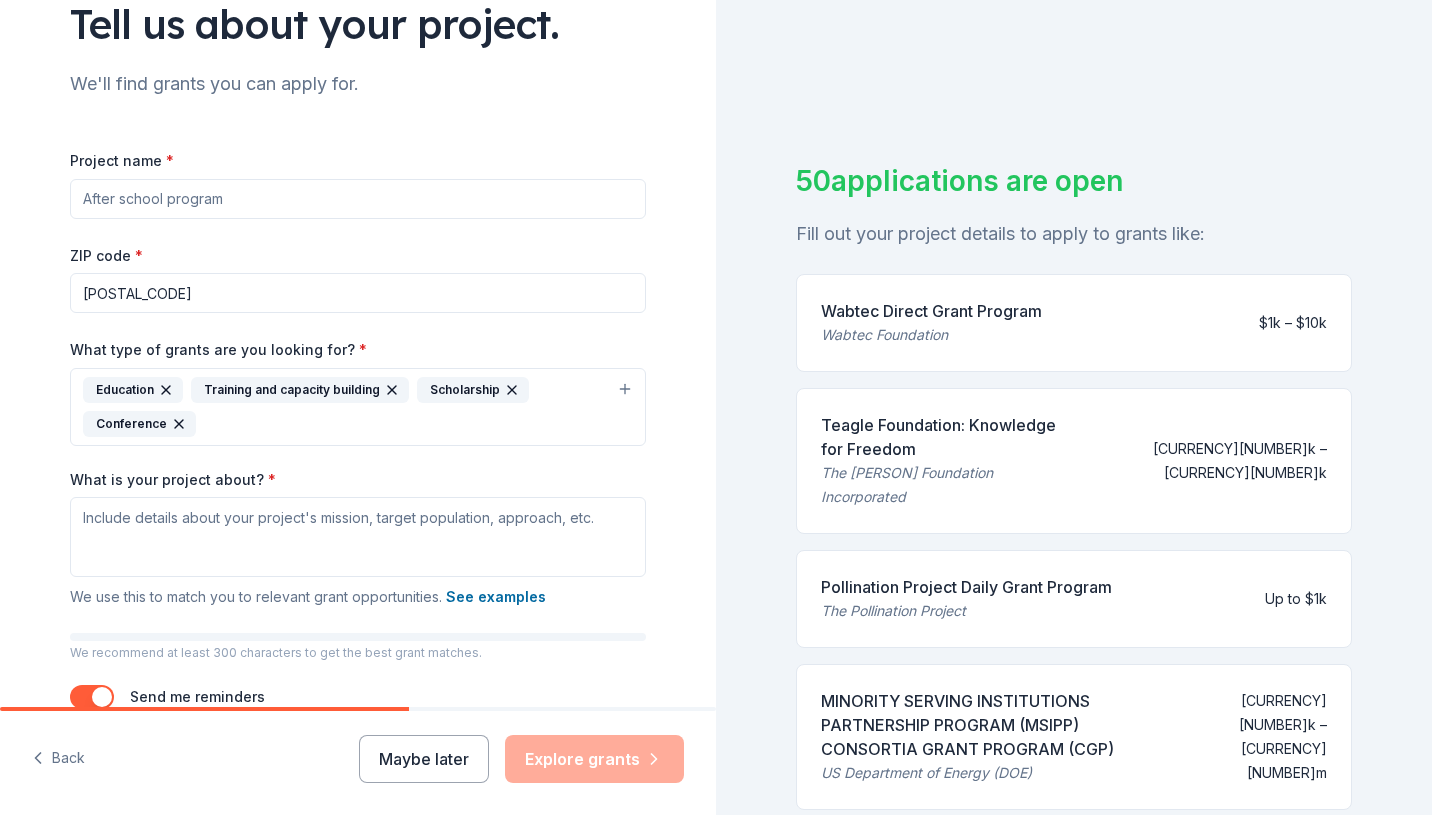 scroll, scrollTop: 285, scrollLeft: 0, axis: vertical 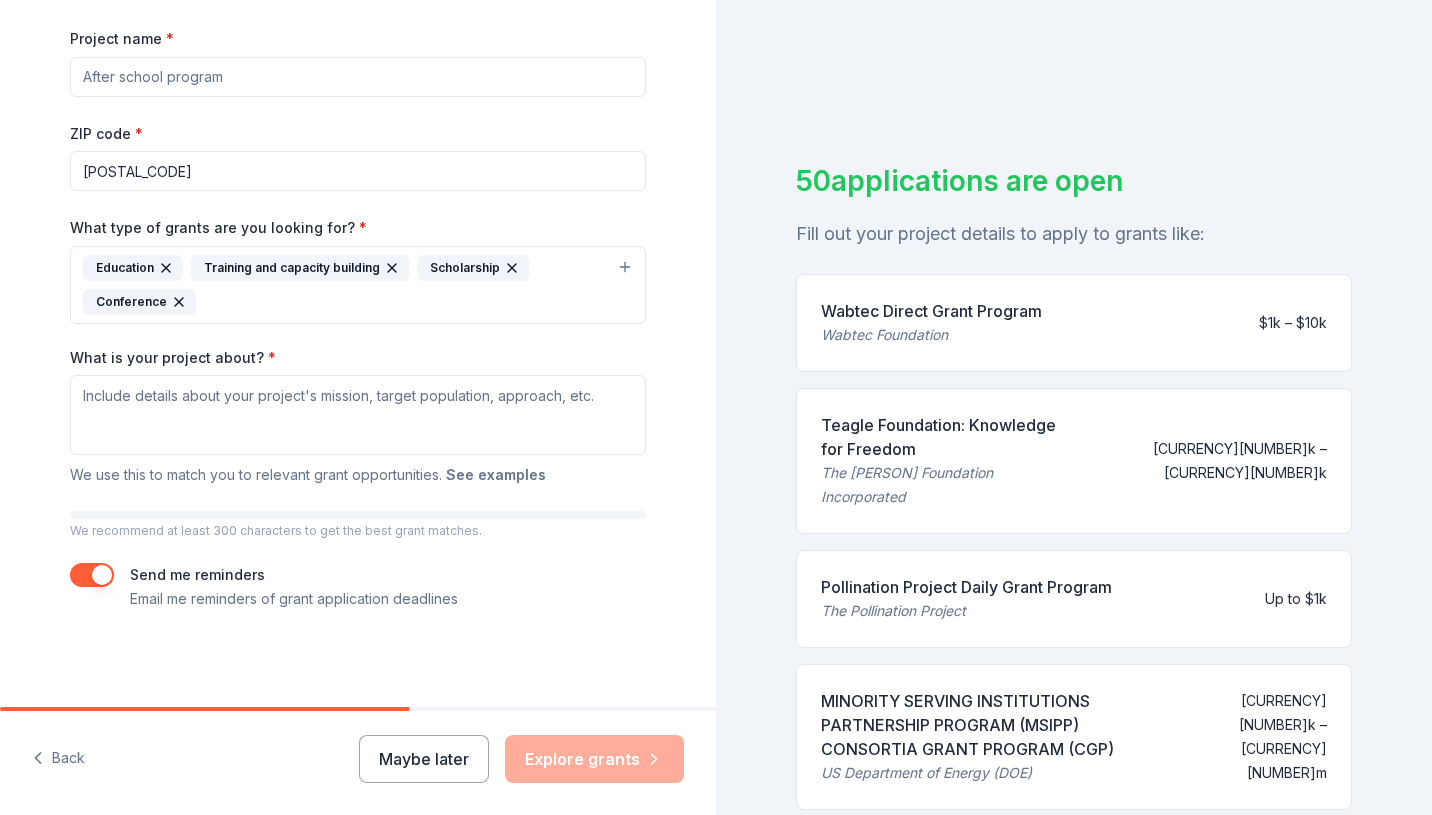 click on "See examples" at bounding box center (496, 475) 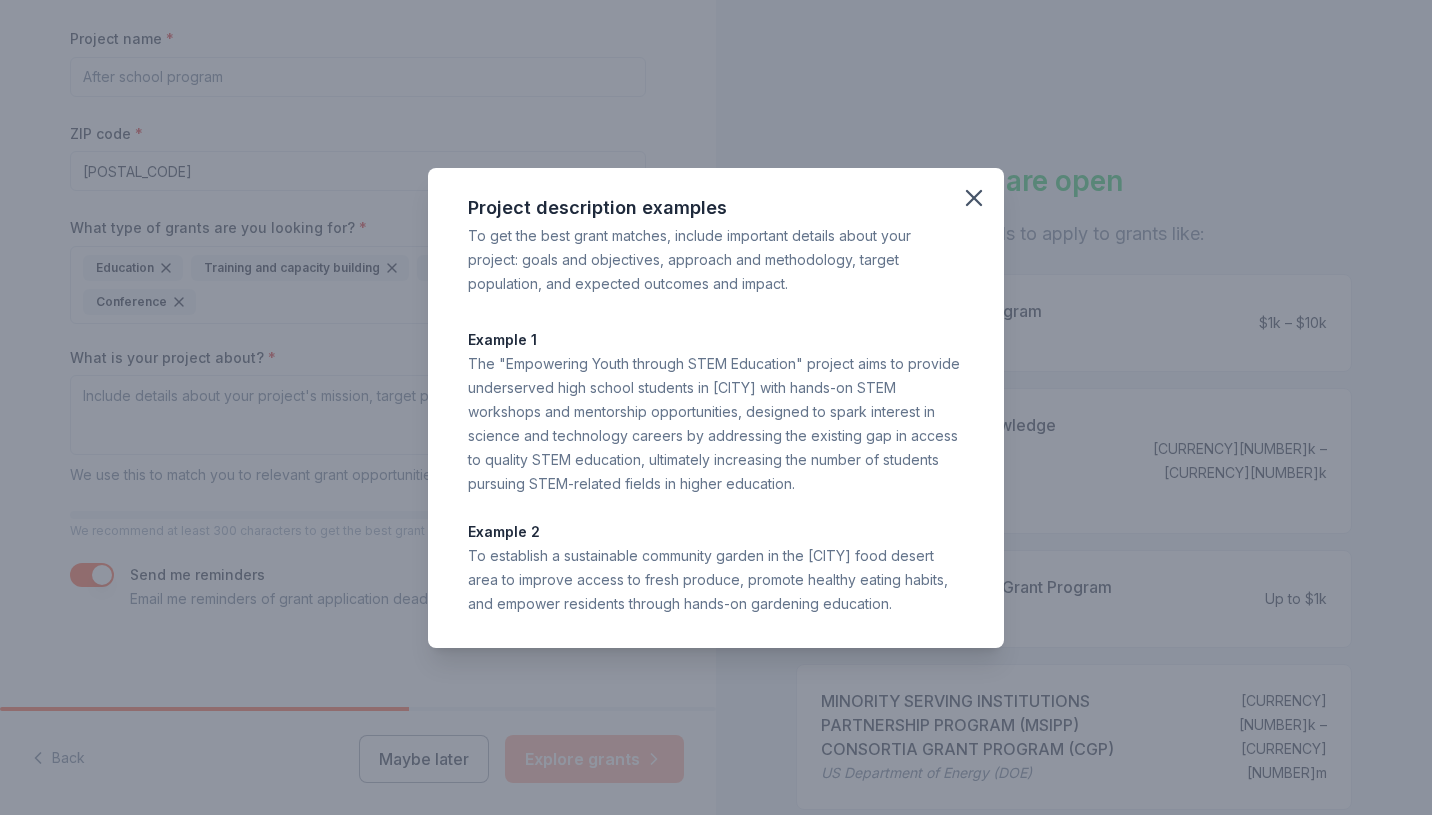drag, startPoint x: 469, startPoint y: 200, endPoint x: 756, endPoint y: 634, distance: 520.3124 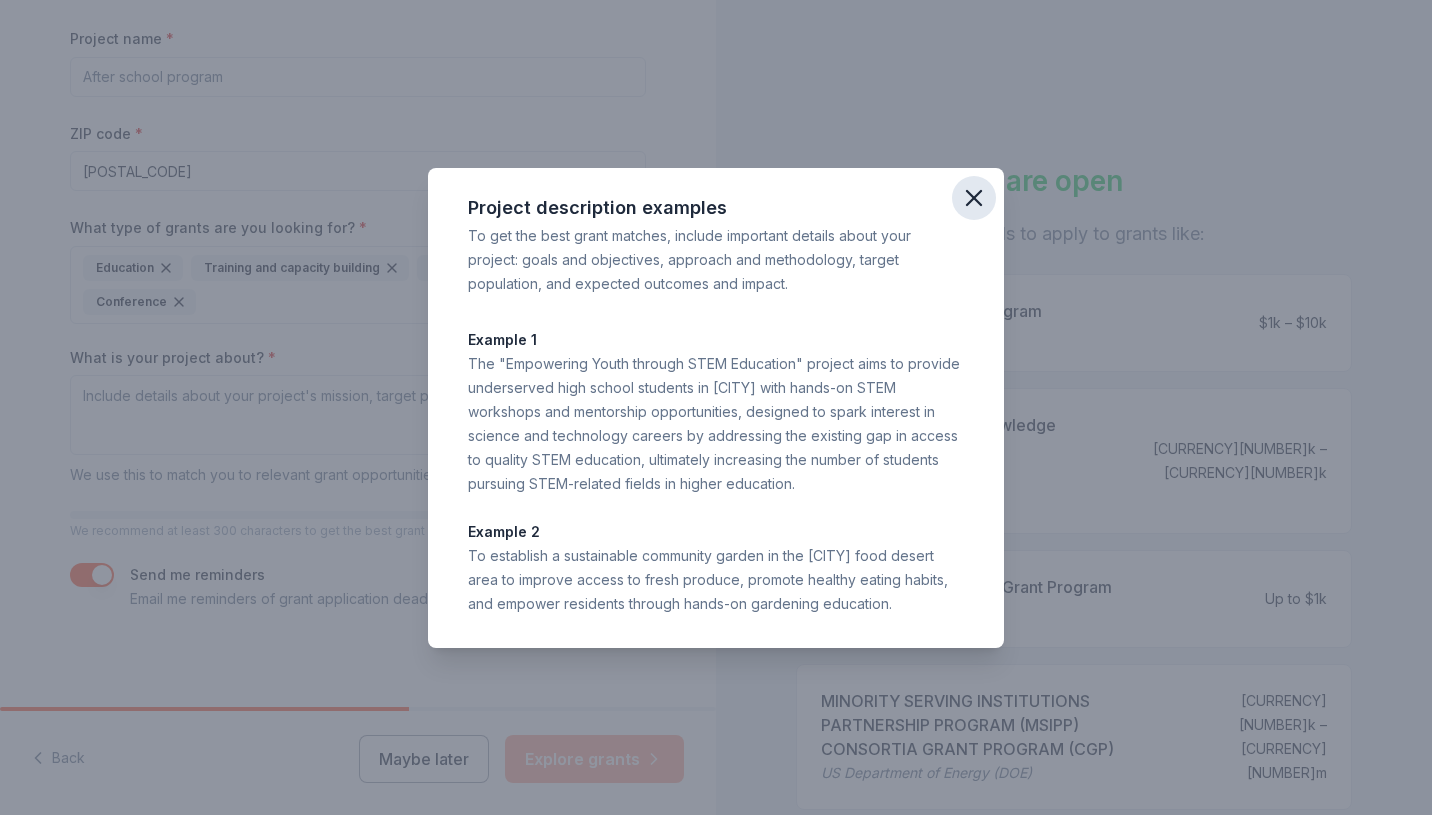 click 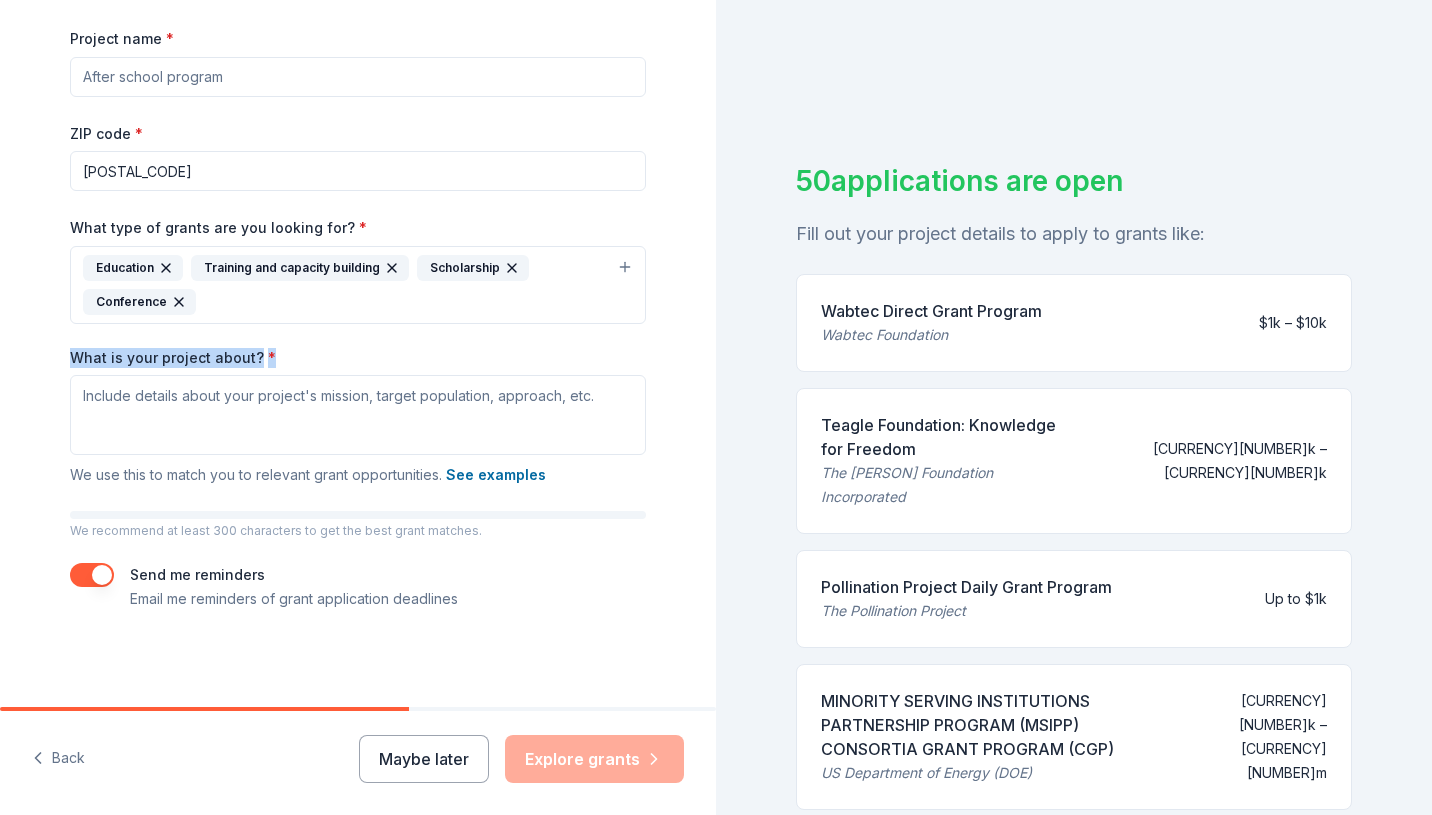 drag, startPoint x: 70, startPoint y: 352, endPoint x: 264, endPoint y: 354, distance: 194.01031 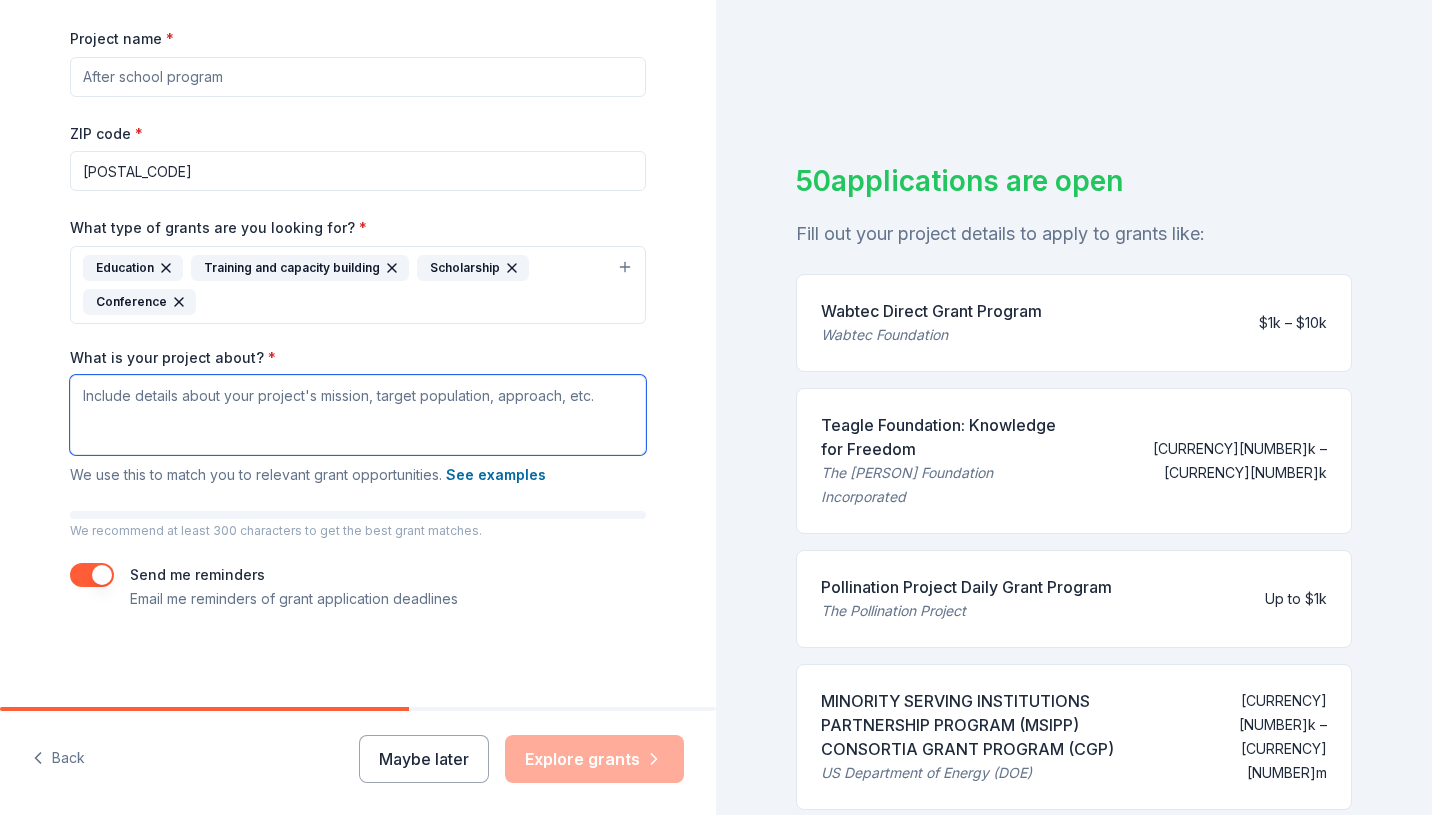 click on "What is your project about? *" at bounding box center (358, 415) 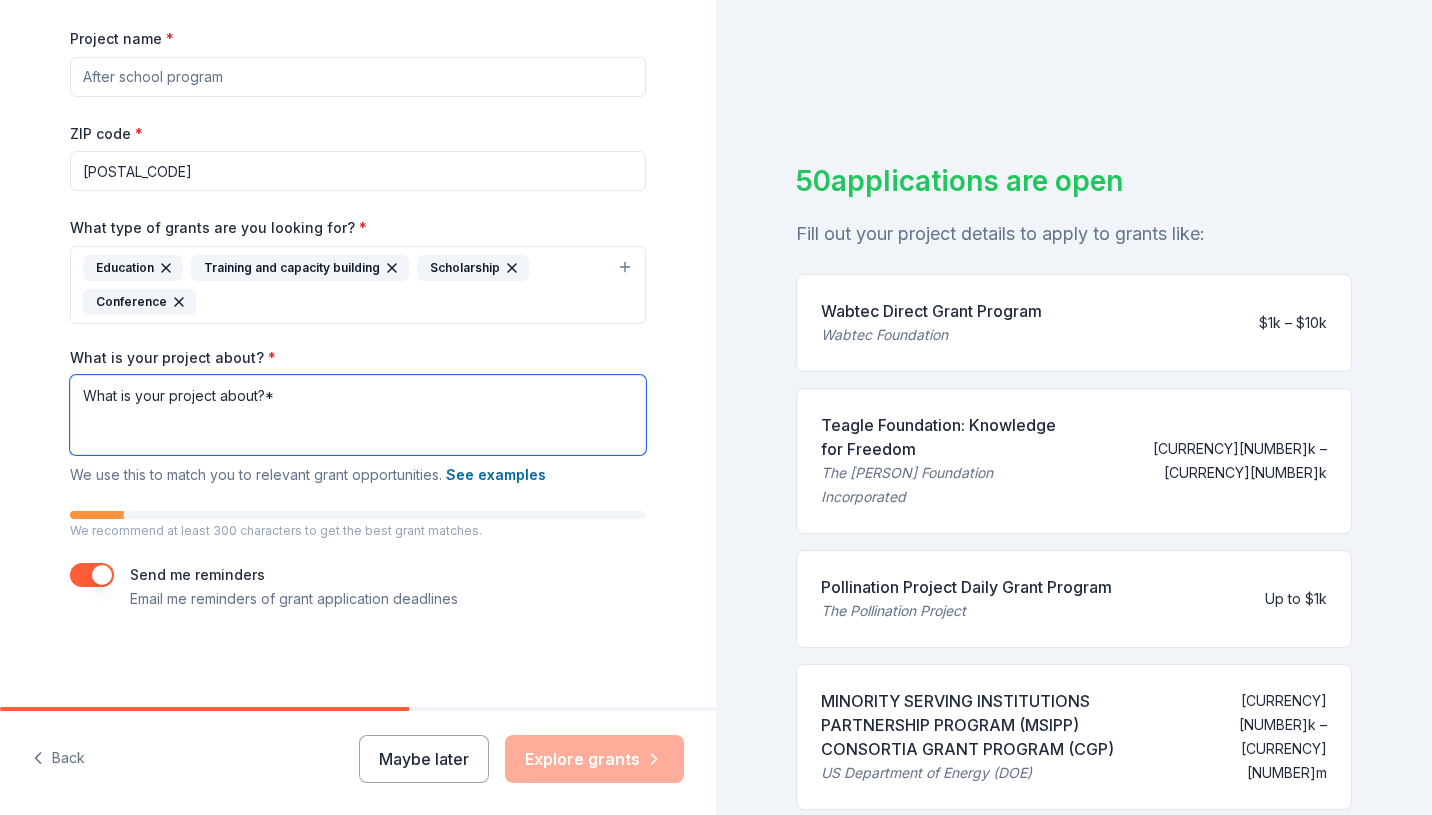 drag, startPoint x: 296, startPoint y: 394, endPoint x: 82, endPoint y: 383, distance: 214.28252 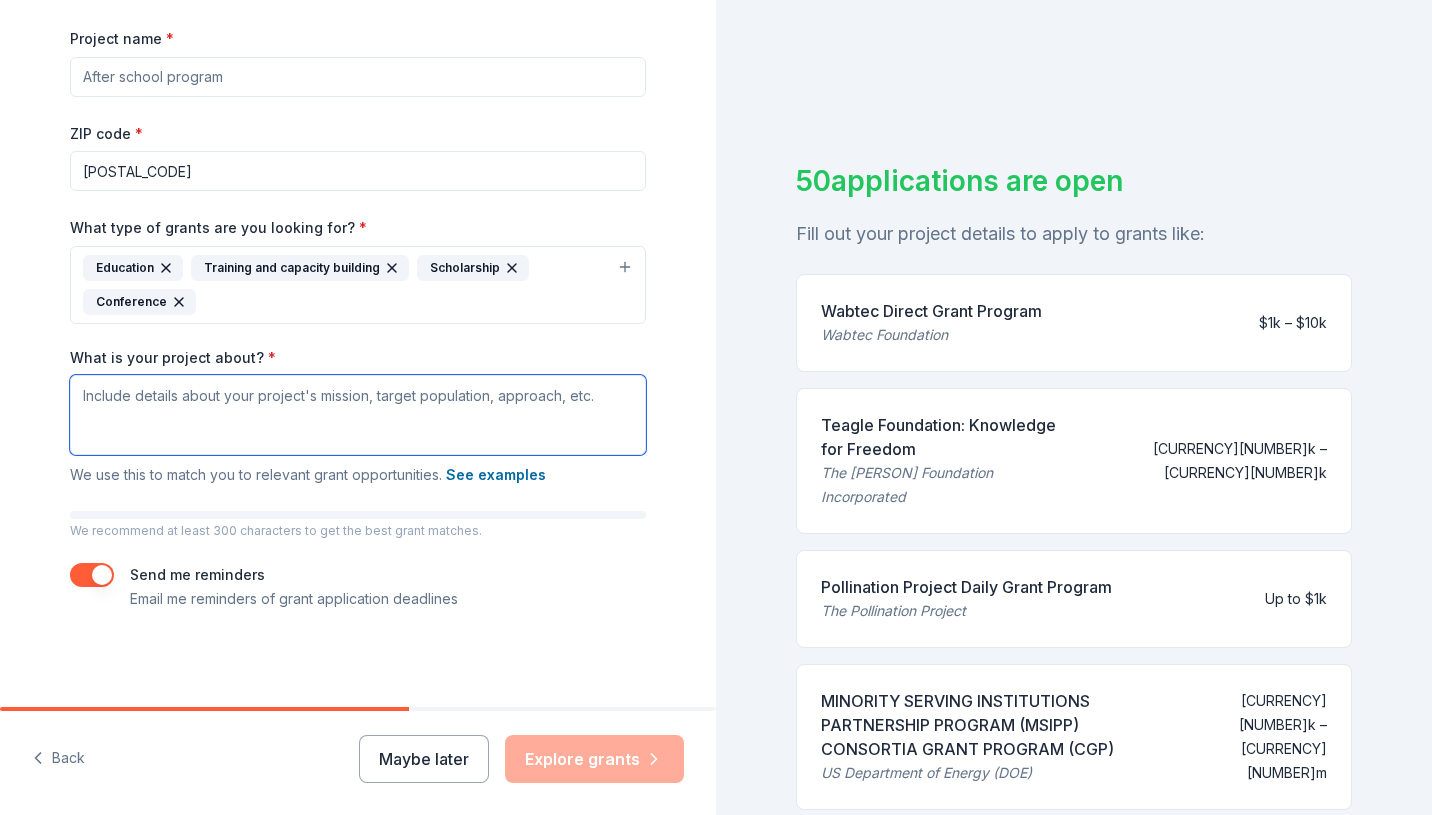 click on "What is your project about? *" at bounding box center [358, 415] 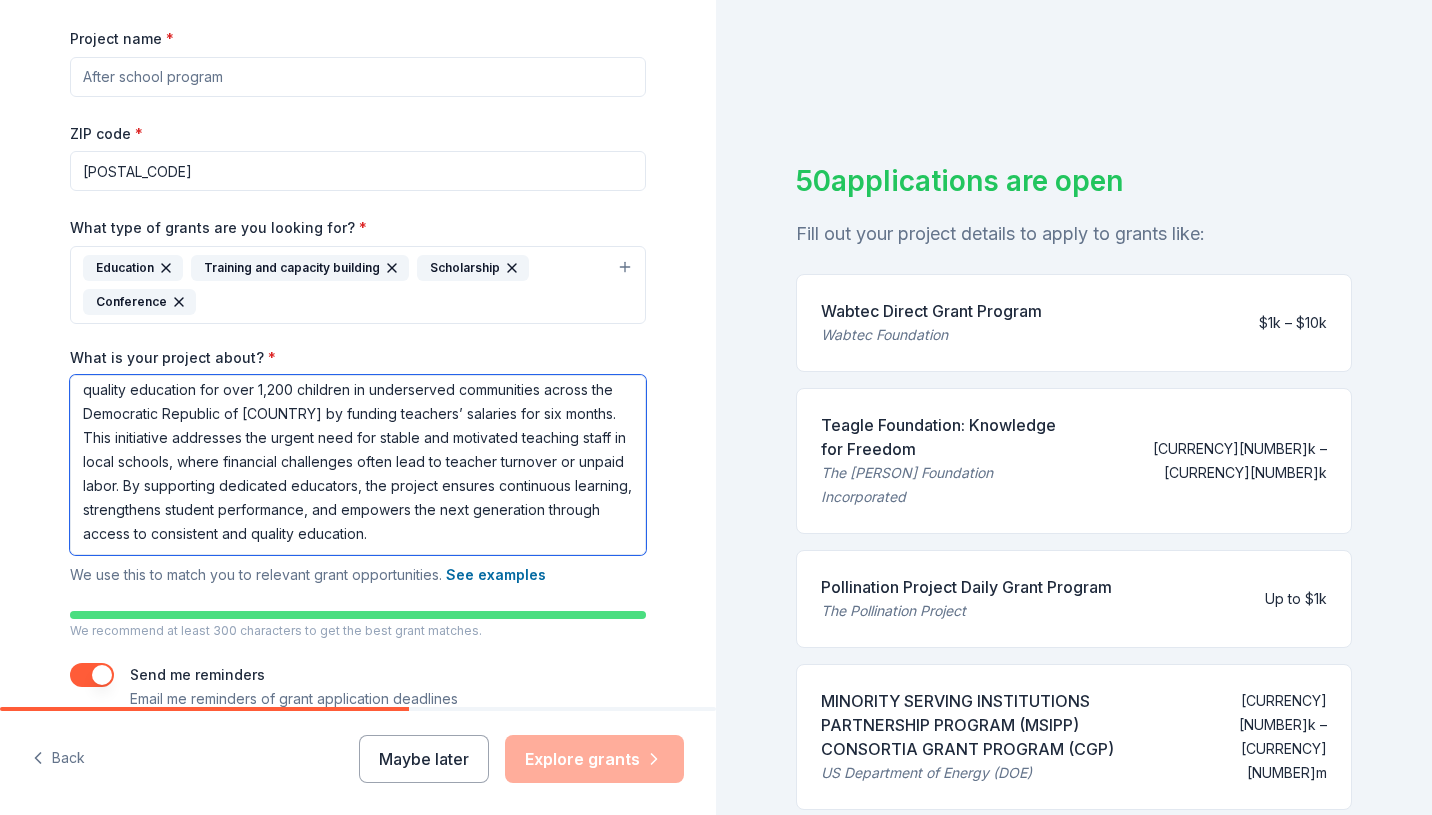 scroll, scrollTop: 0, scrollLeft: 0, axis: both 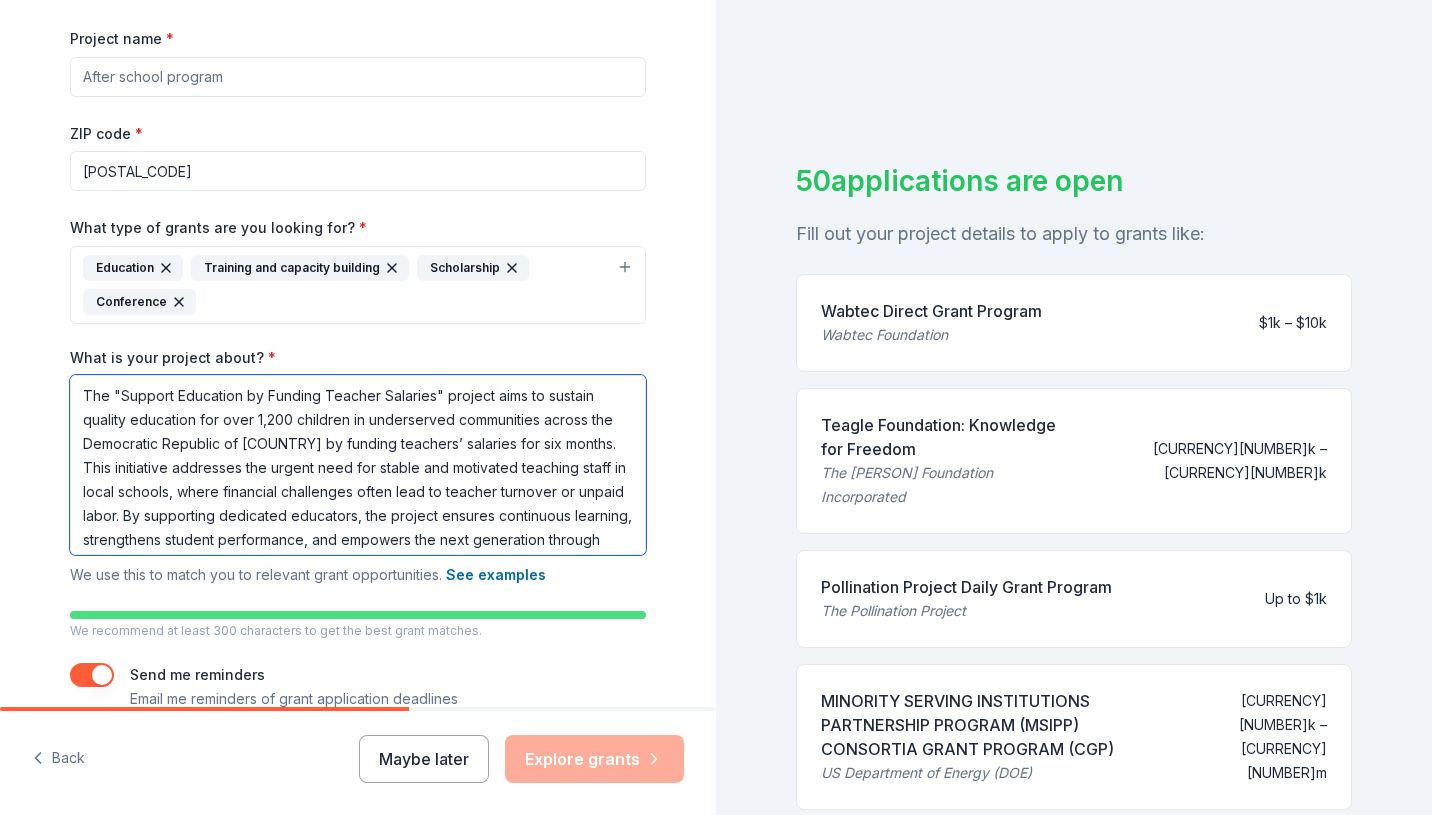 click on "The "Support Education by Funding Teacher Salaries" project aims to sustain quality education for over 1,200 children in underserved communities across the Democratic Republic of [COUNTRY] by funding teachers’ salaries for six months. This initiative addresses the urgent need for stable and motivated teaching staff in local schools, where financial challenges often lead to teacher turnover or unpaid labor. By supporting dedicated educators, the project ensures continuous learning, strengthens student performance, and empowers the next generation through access to consistent and quality education." at bounding box center (358, 465) 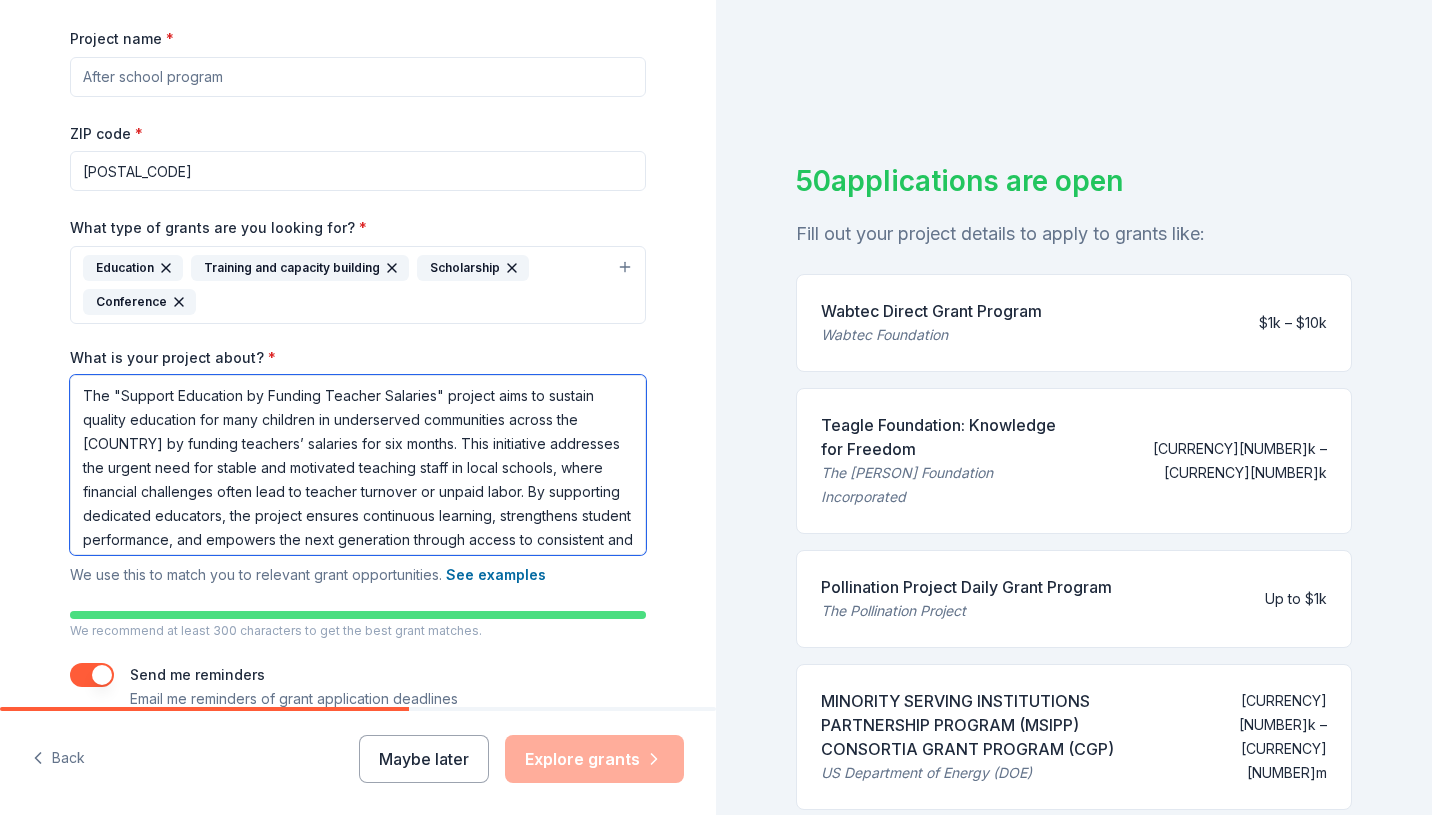 scroll, scrollTop: 30, scrollLeft: 0, axis: vertical 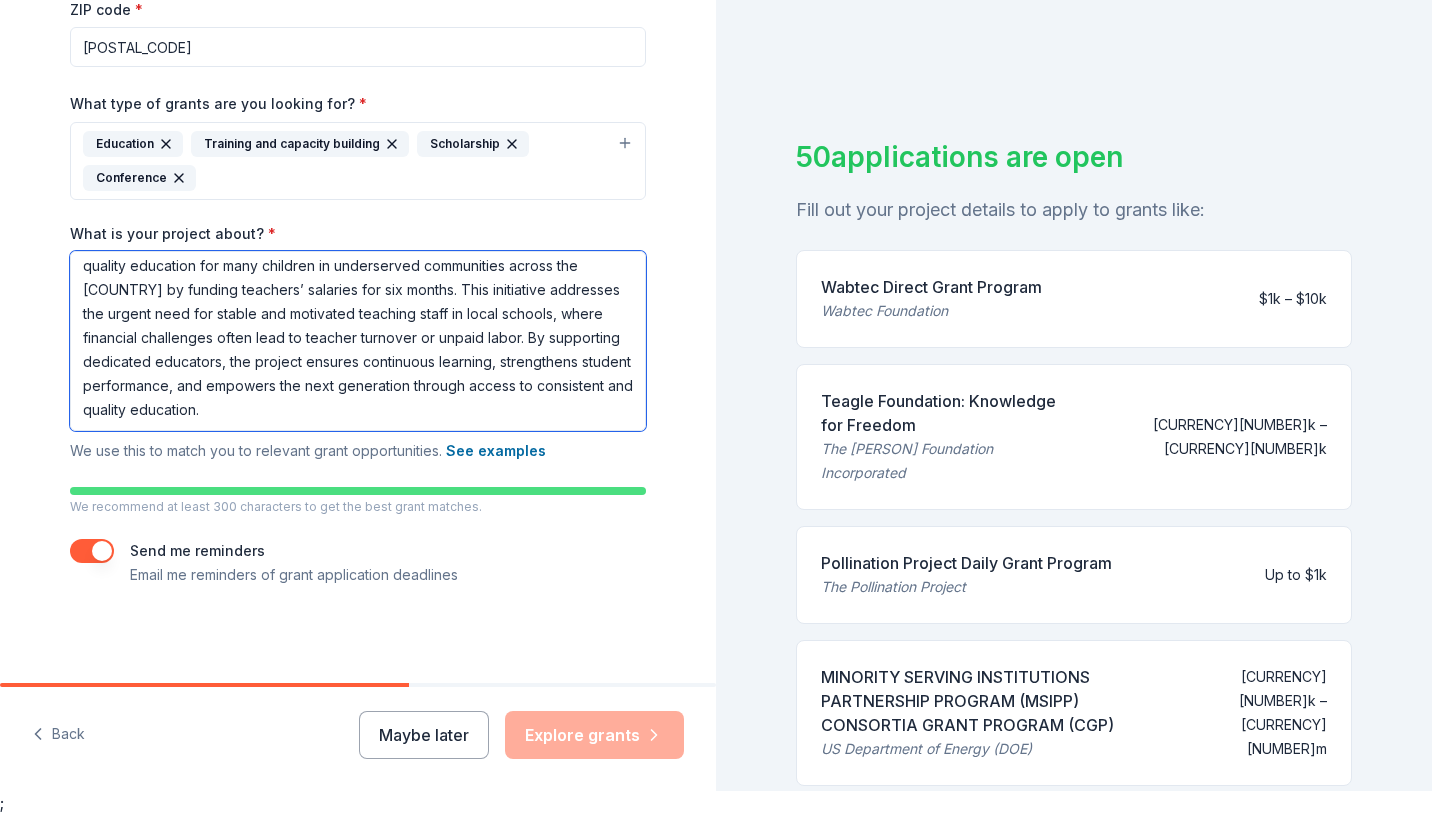 drag, startPoint x: 546, startPoint y: 405, endPoint x: 294, endPoint y: 371, distance: 254.28331 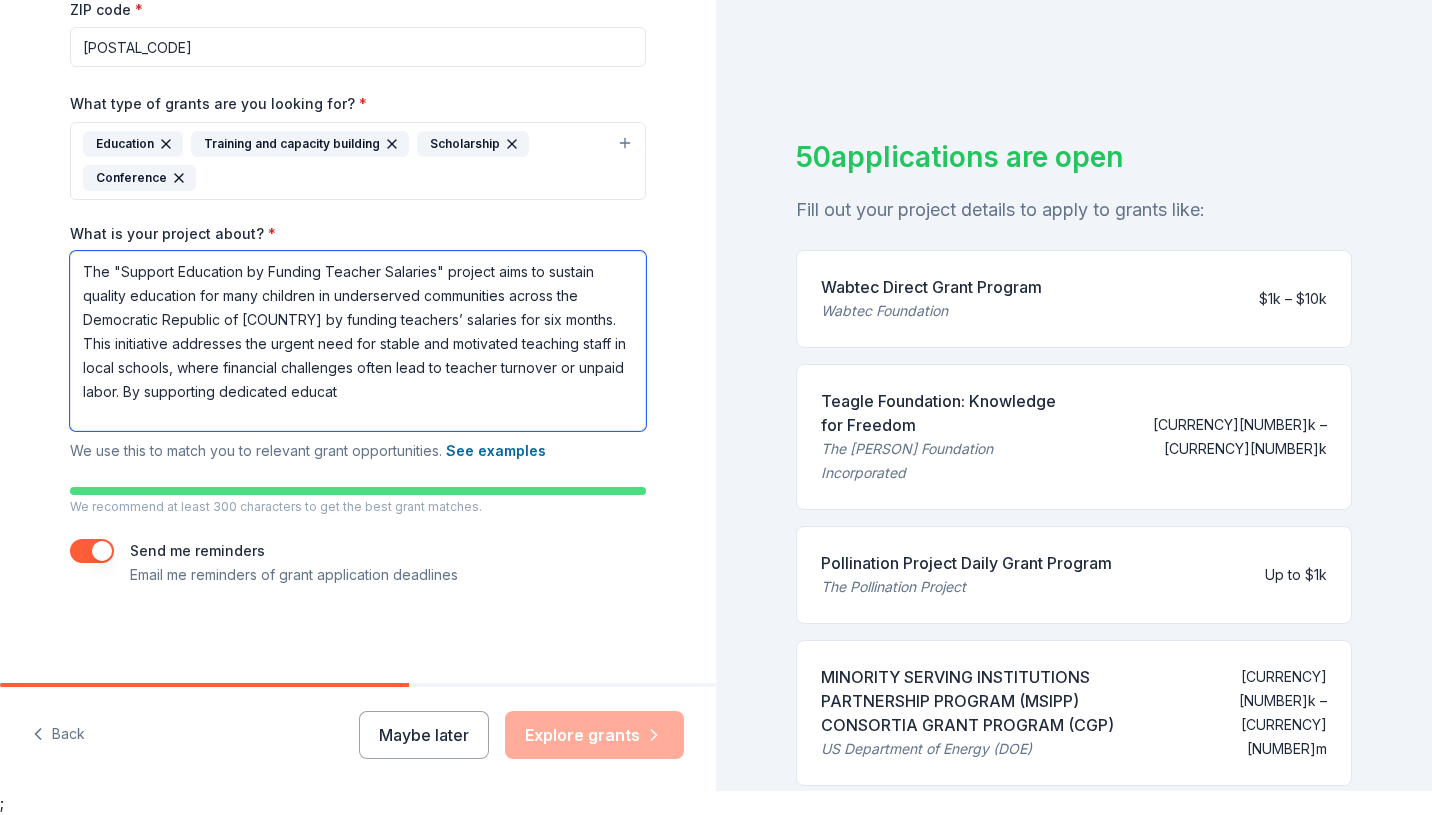 scroll, scrollTop: 0, scrollLeft: 0, axis: both 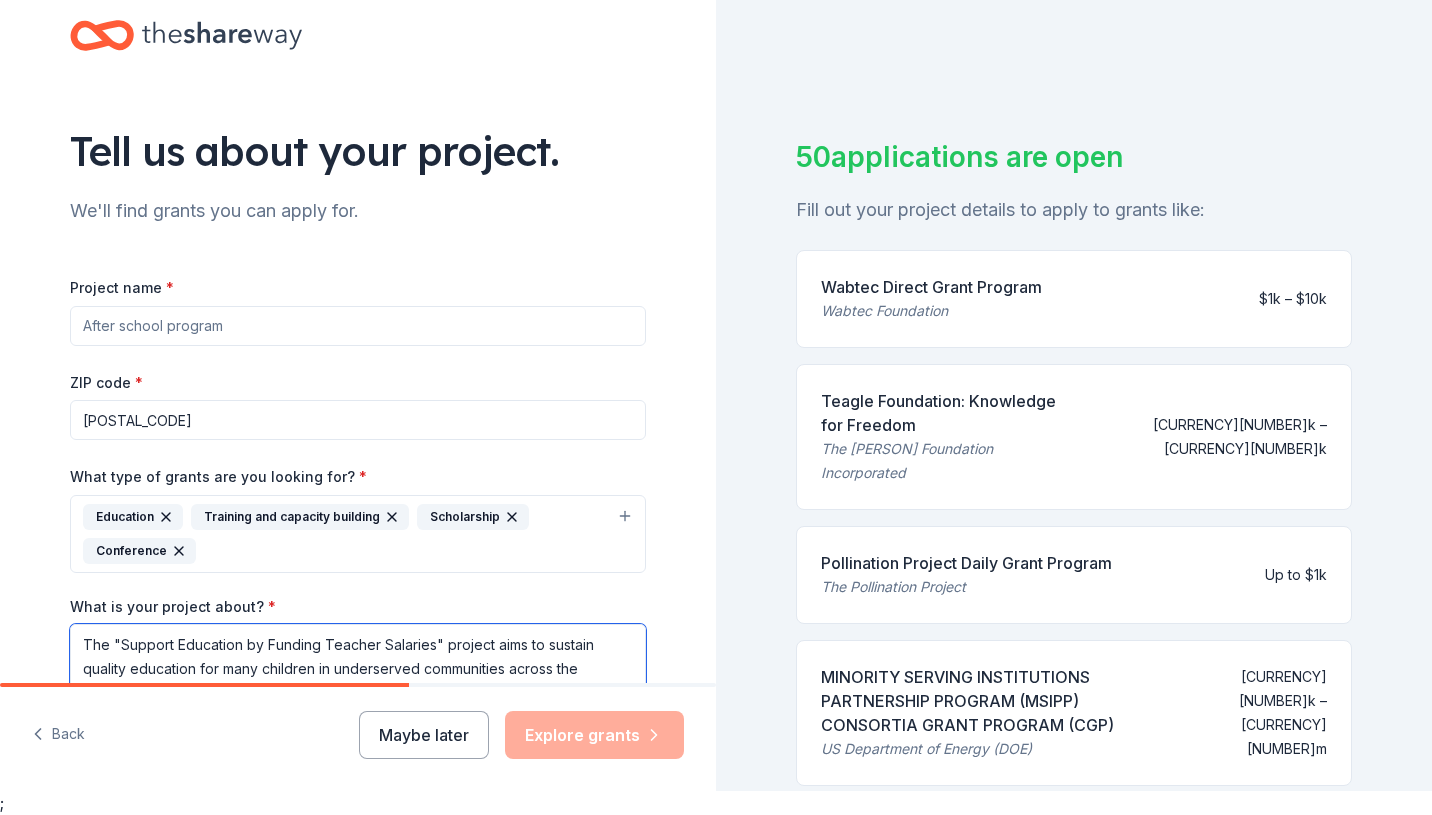 type on "The "Support Education by Funding Teacher Salaries" project aims to sustain quality education for many children in underserved communities across the Democratic Republic of [COUNTRY] by funding teachers’ salaries for six months. This initiative addresses the urgent need for stable and motivated teaching staff in local schools, where financial challenges often lead to teacher turnover or unpaid labor. By supporting dedicated educat" 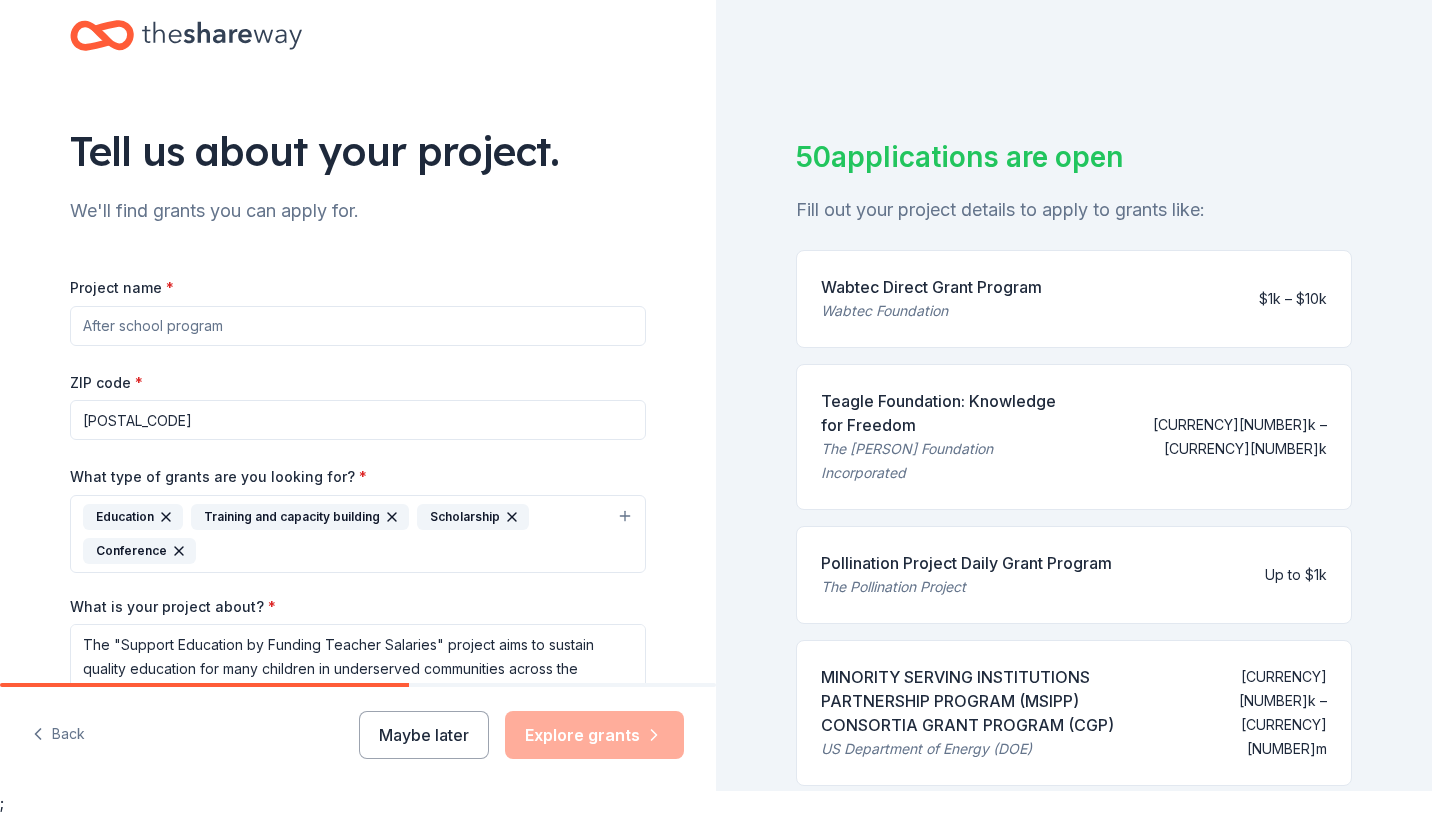 click on "Project name *" at bounding box center (358, 326) 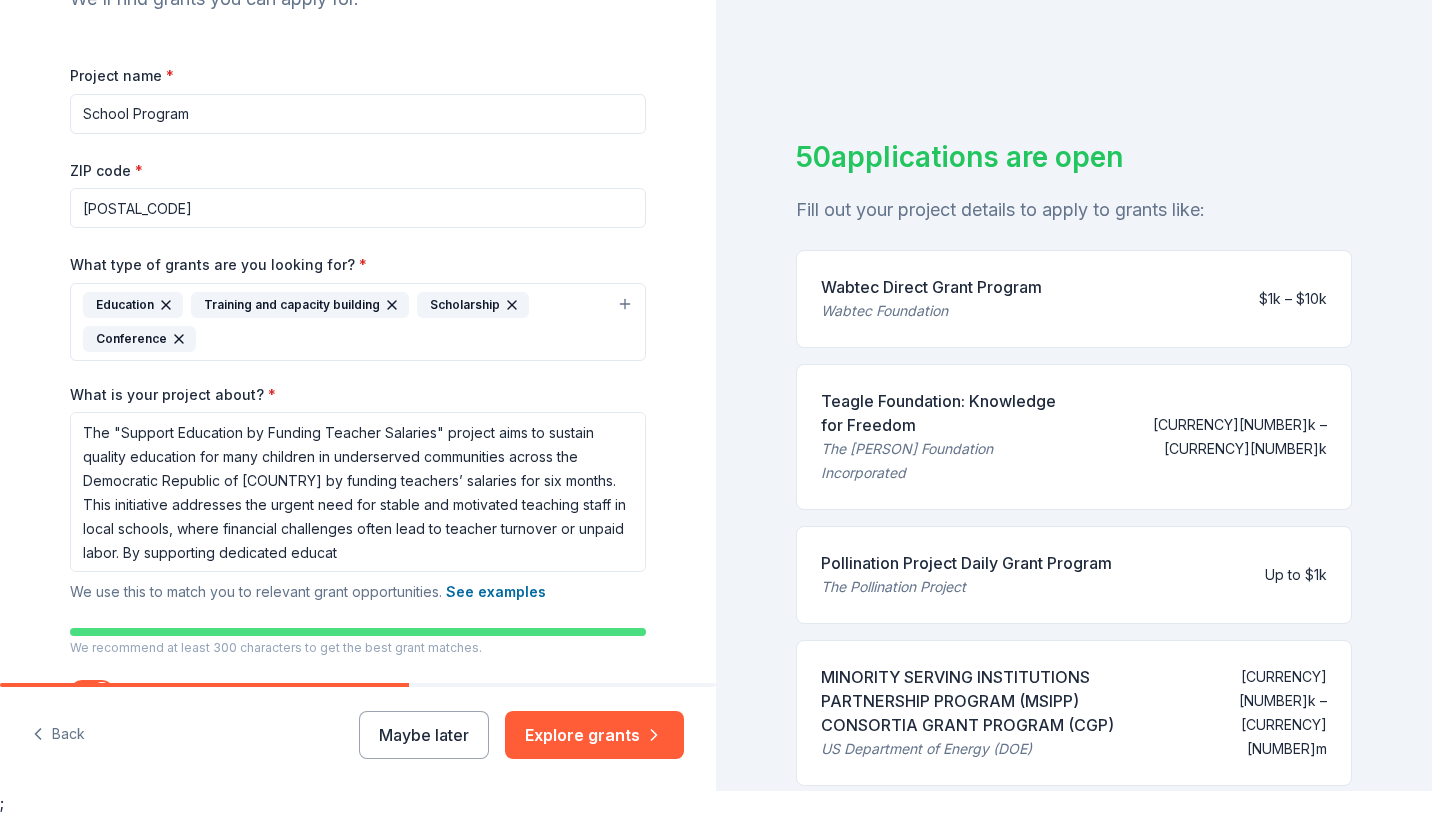 scroll, scrollTop: 248, scrollLeft: 0, axis: vertical 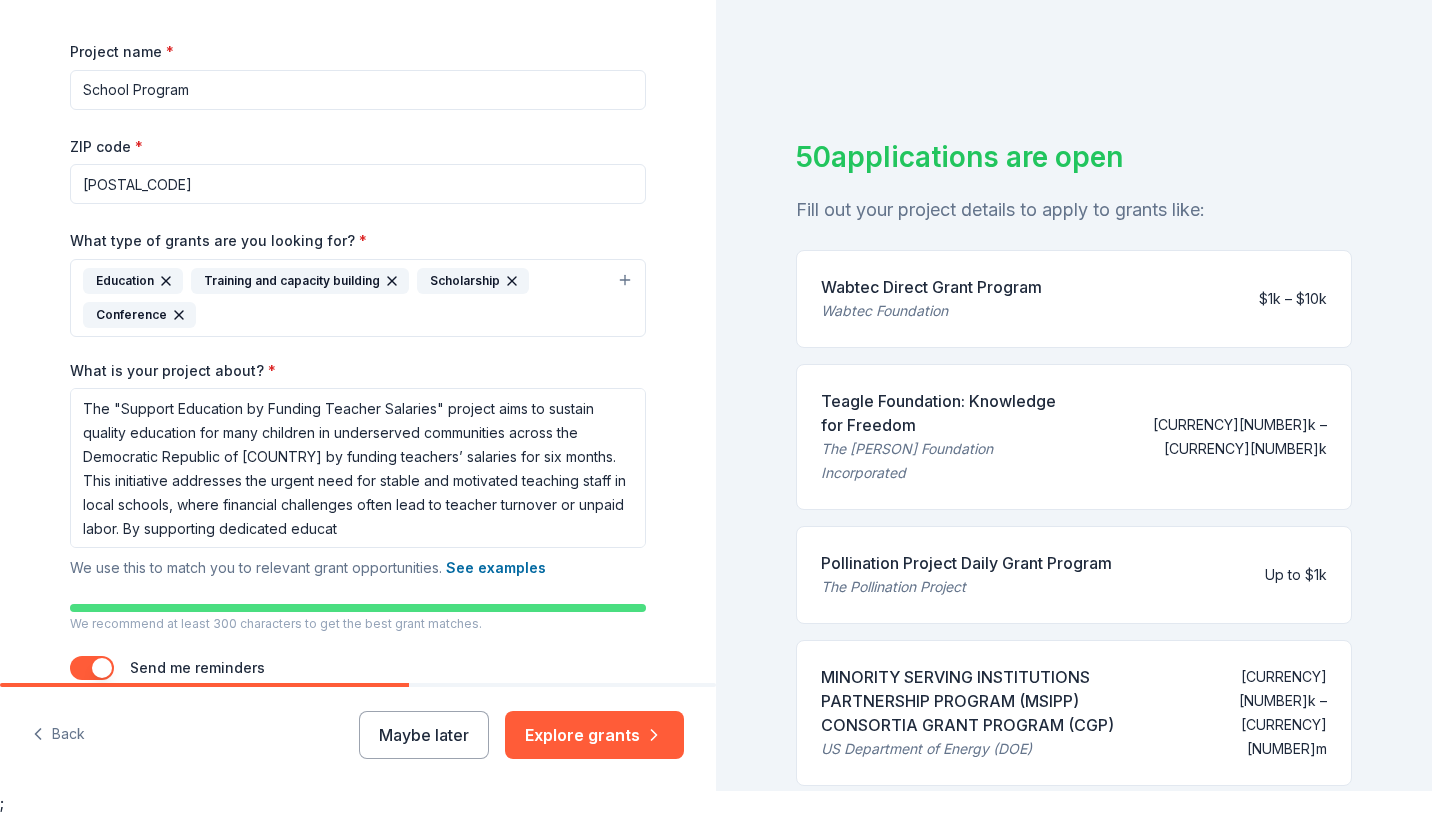 type on "School Program" 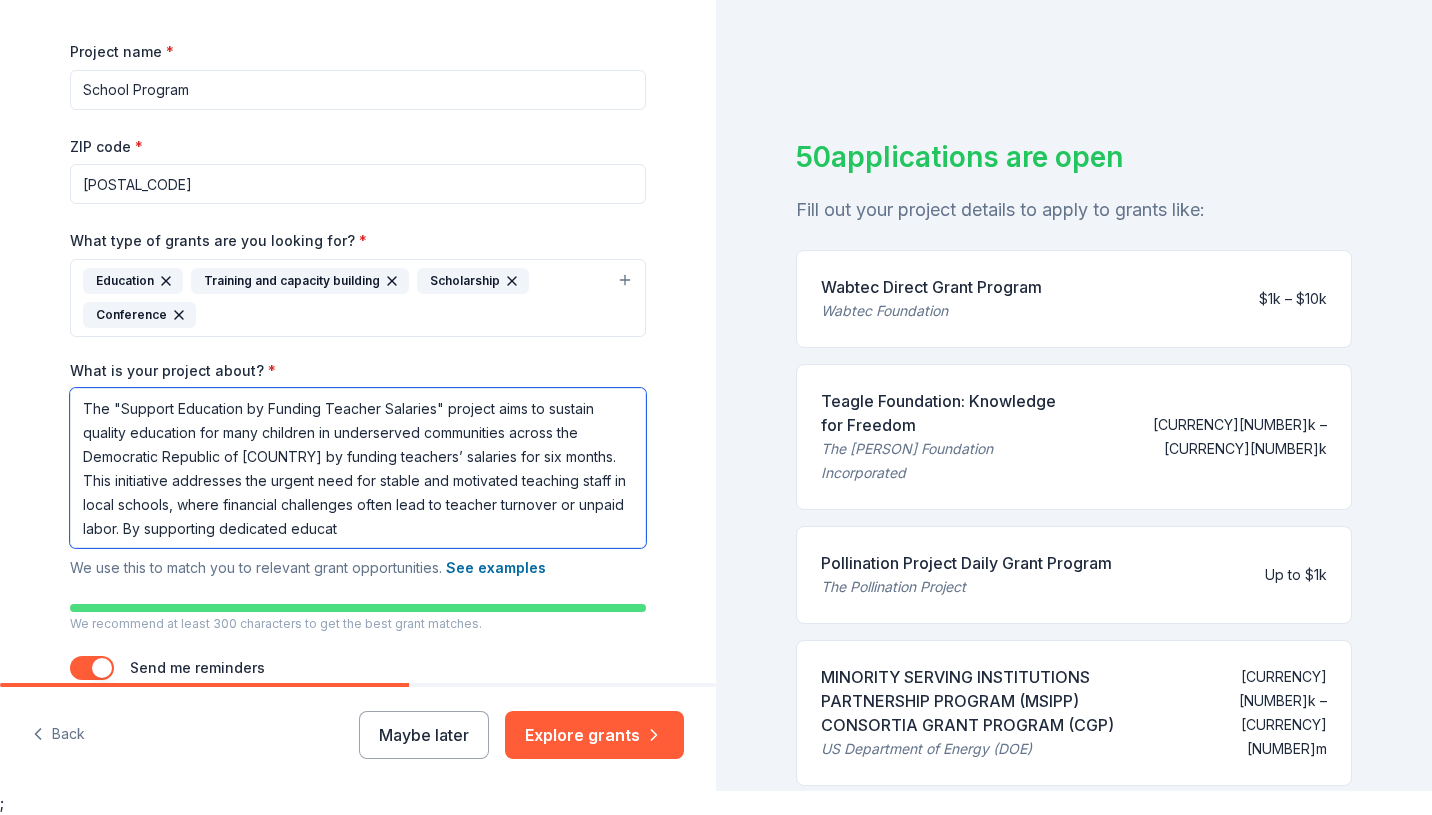 click on "The "Support Education by Funding Teacher Salaries" project aims to sustain quality education for many children in underserved communities across the Democratic Republic of [COUNTRY] by funding teachers’ salaries for six months. This initiative addresses the urgent need for stable and motivated teaching staff in local schools, where financial challenges often lead to teacher turnover or unpaid labor. By supporting dedicated educat" at bounding box center [358, 468] 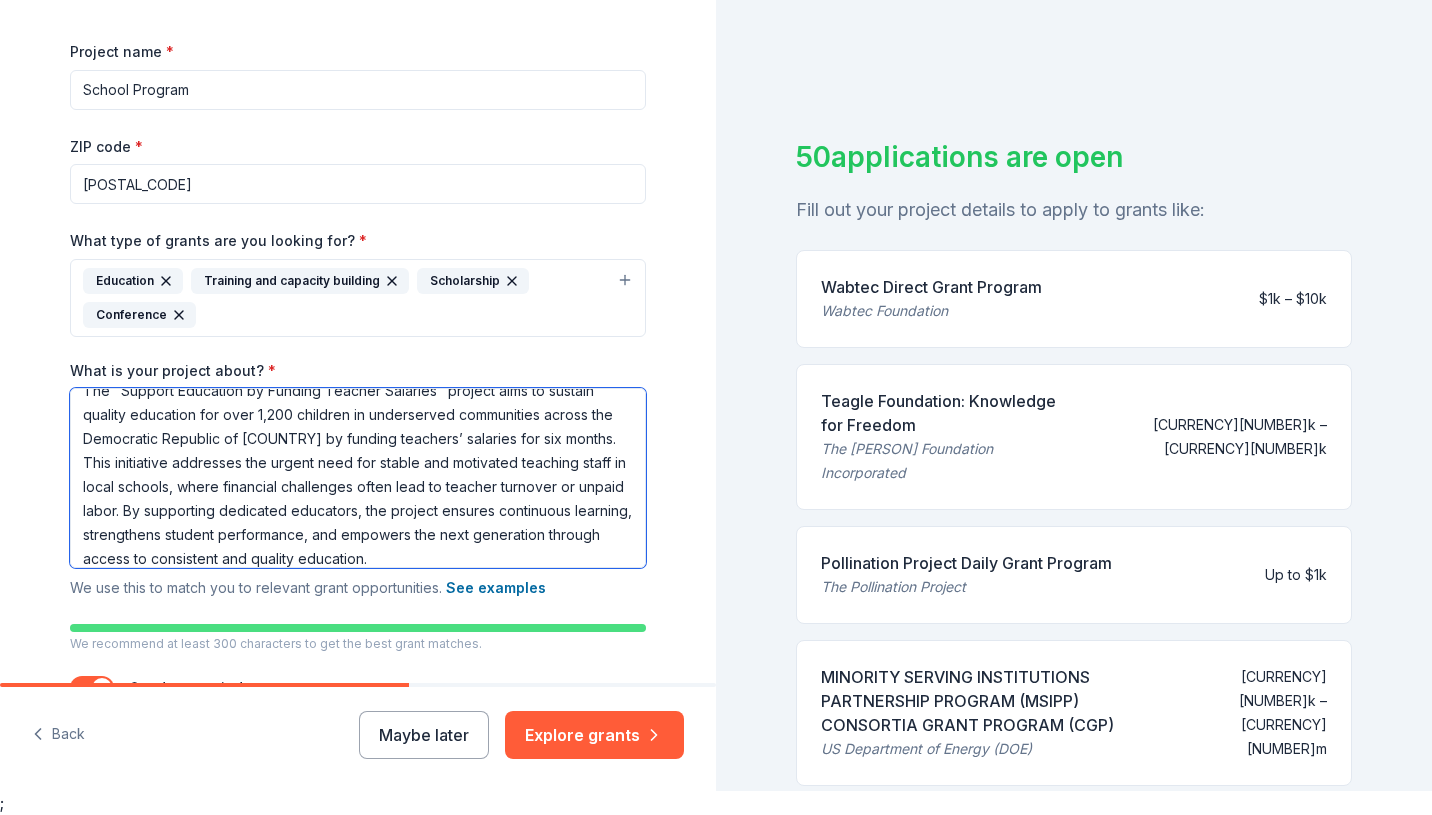 scroll, scrollTop: 30, scrollLeft: 0, axis: vertical 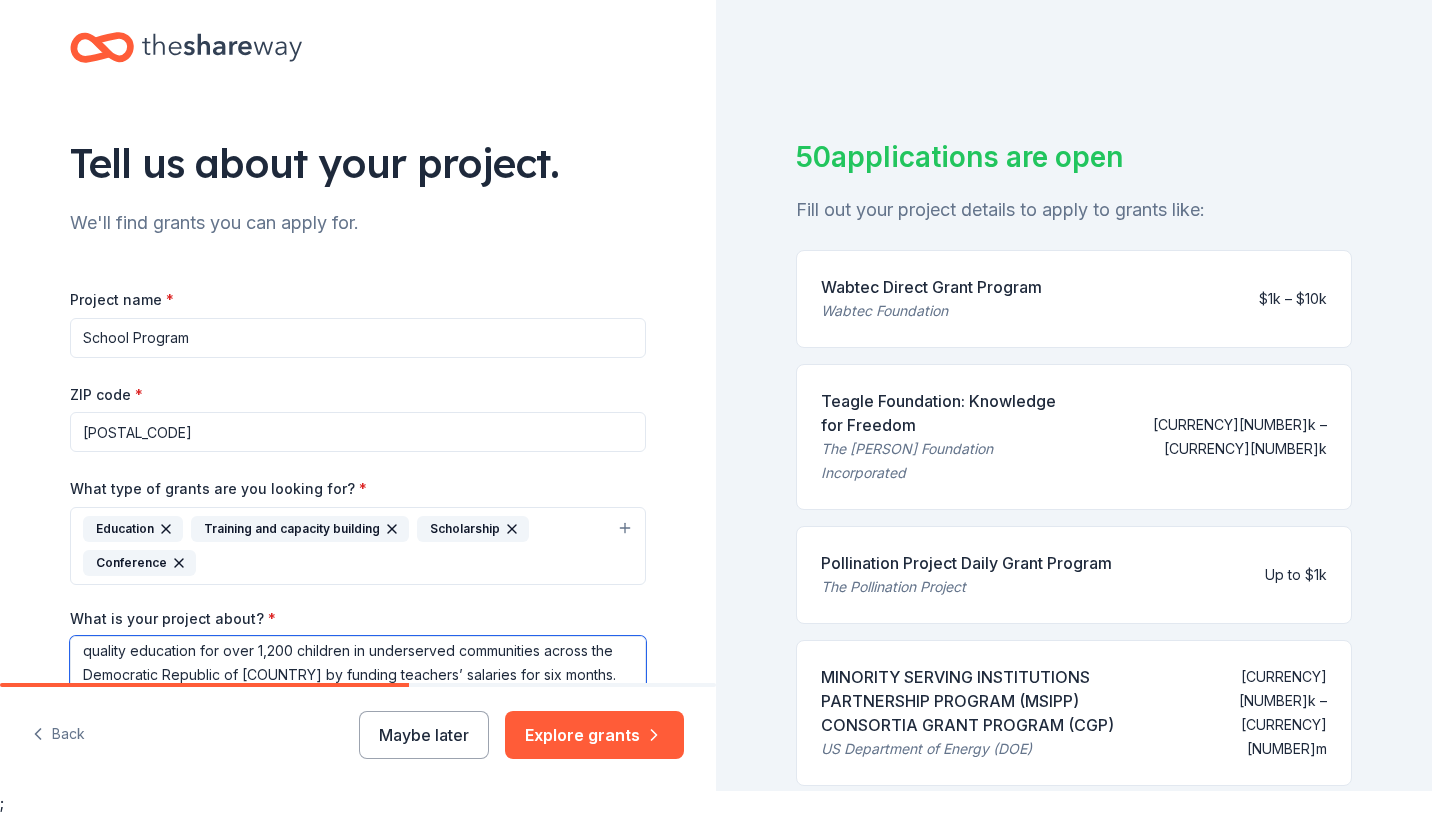 type on "The "Support Education by Funding Teacher Salaries" project aims to sustain quality education for over 1,200 children in underserved communities across the Democratic Republic of [COUNTRY] by funding teachers’ salaries for six months. This initiative addresses the urgent need for stable and motivated teaching staff in local schools, where financial challenges often lead to teacher turnover or unpaid labor. By supporting dedicated educators, the project ensures continuous learning, strengthens student performance, and empowers the next generation through access to consistent and quality education." 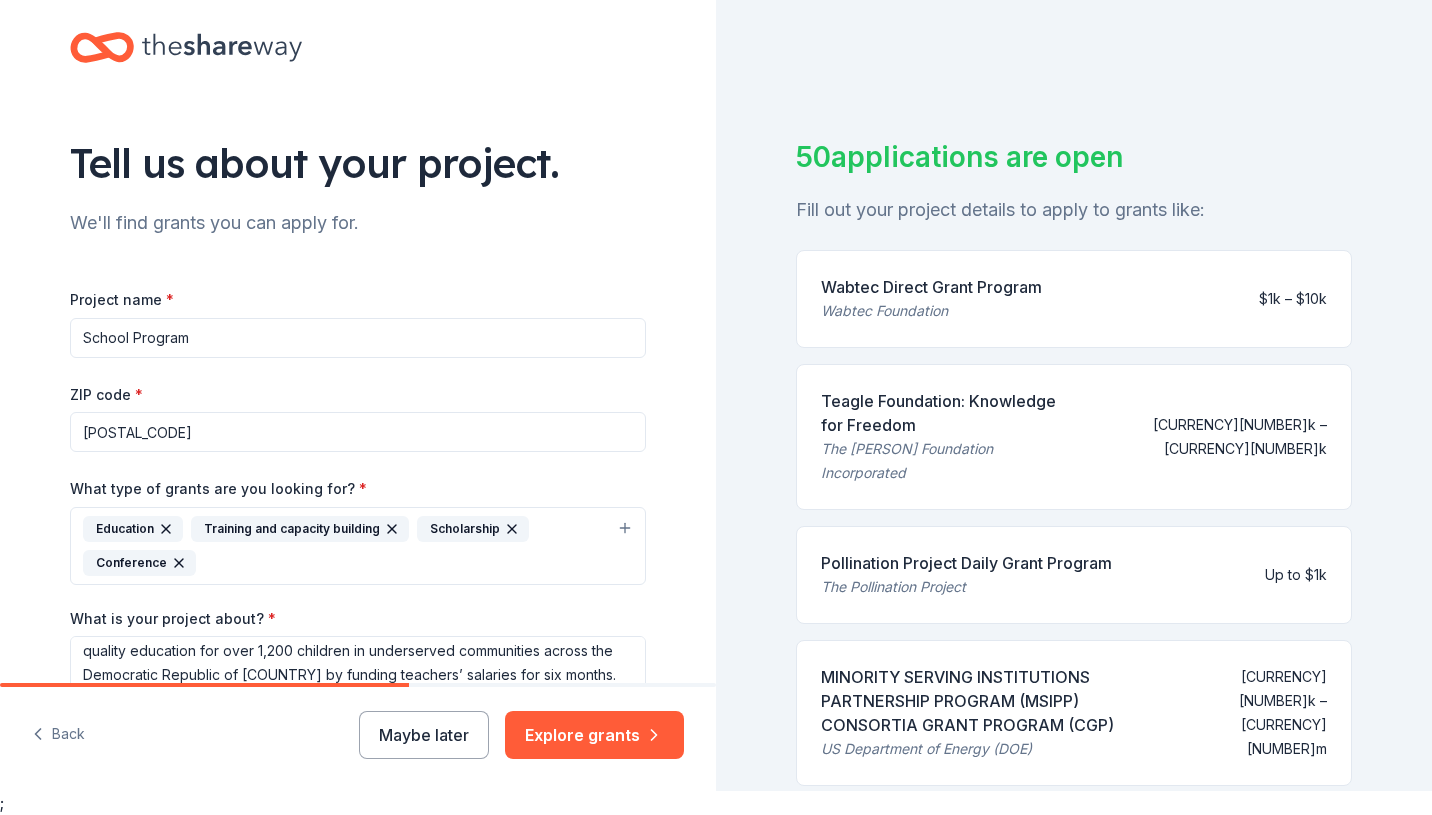 drag, startPoint x: 144, startPoint y: 42, endPoint x: 250, endPoint y: 55, distance: 106.7942 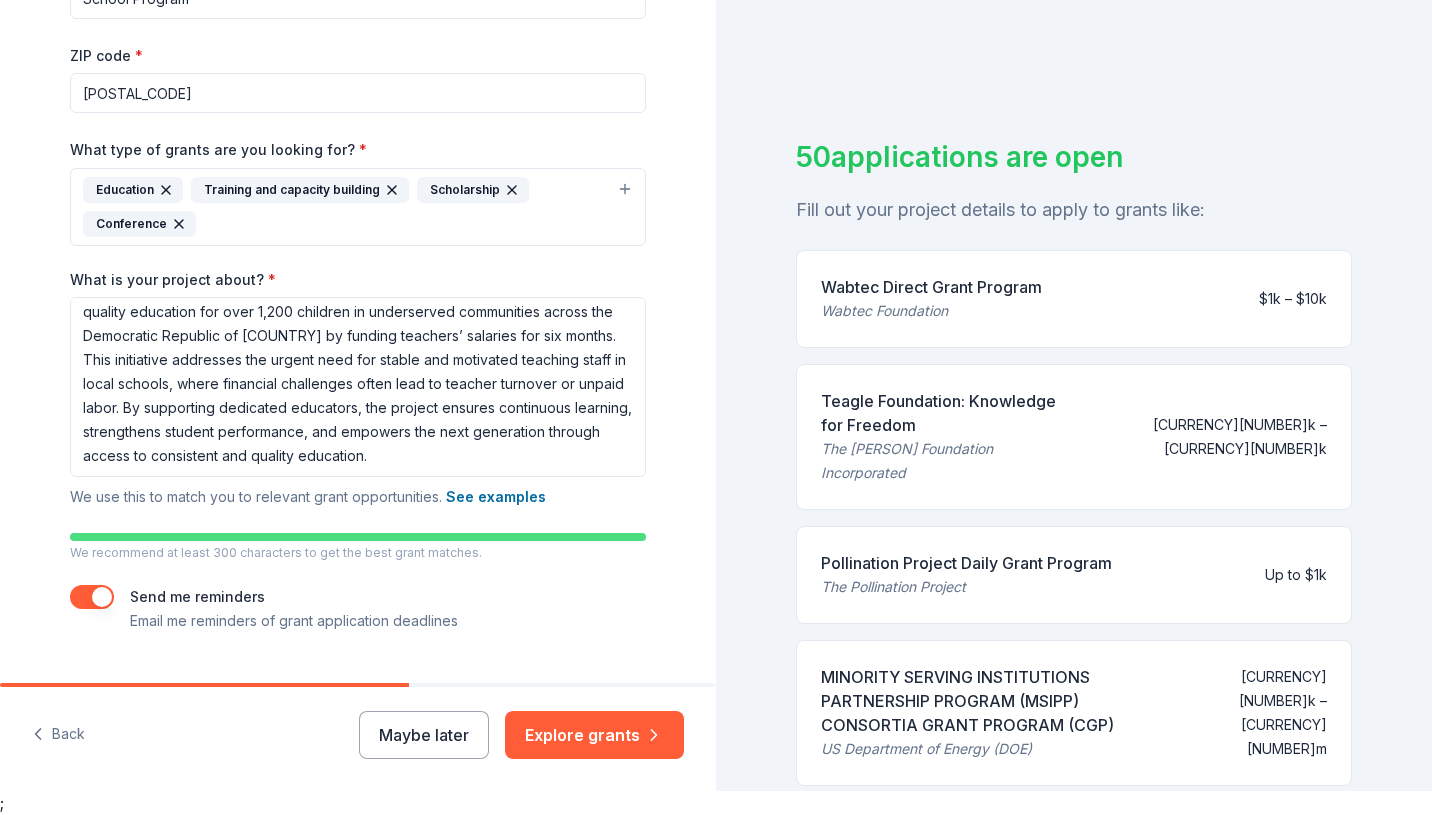 scroll, scrollTop: 340, scrollLeft: 0, axis: vertical 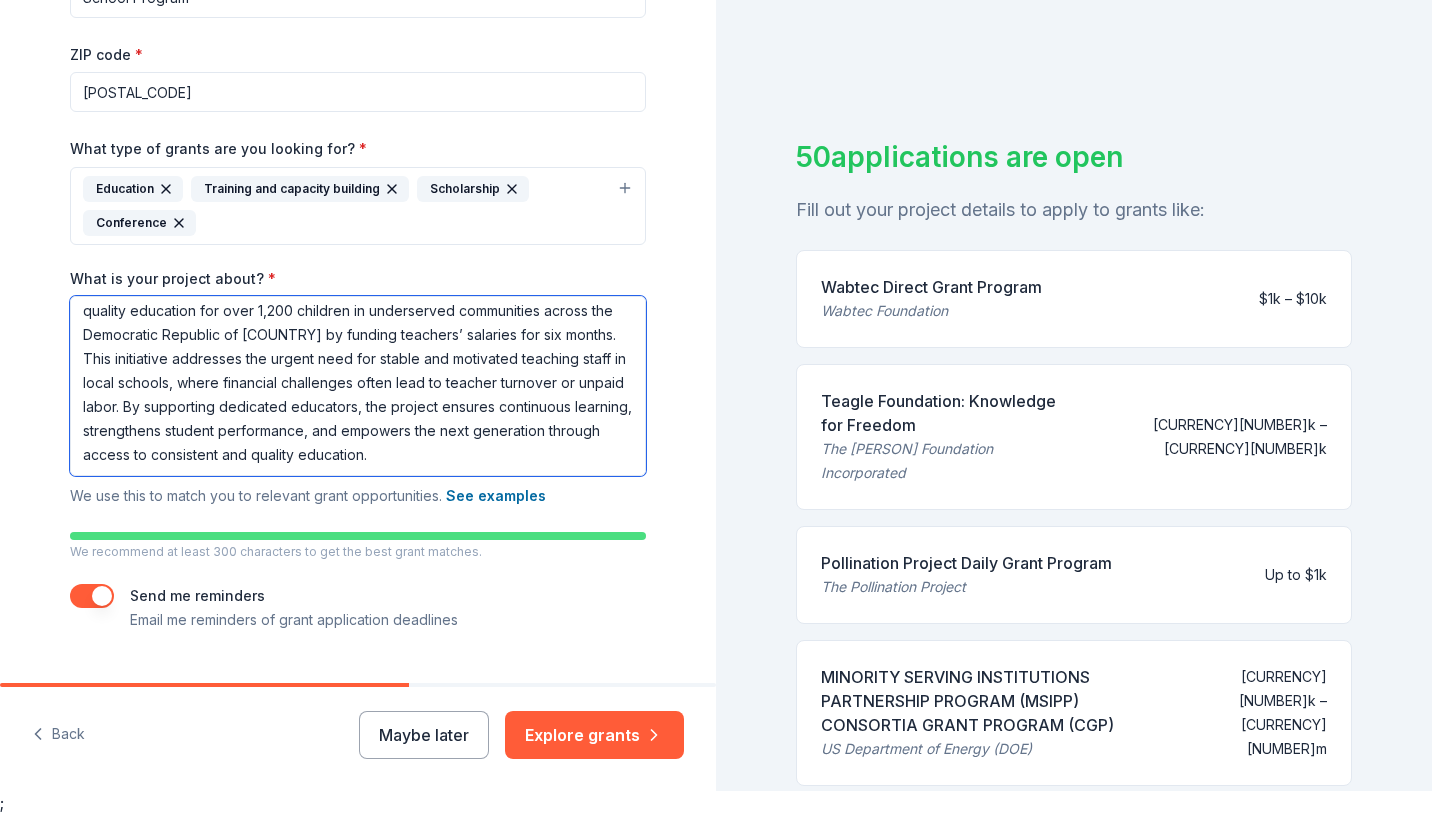 click on "The "Support Education by Funding Teacher Salaries" project aims to sustain quality education for over 1,200 children in underserved communities across the Democratic Republic of [COUNTRY] by funding teachers’ salaries for six months. This initiative addresses the urgent need for stable and motivated teaching staff in local schools, where financial challenges often lead to teacher turnover or unpaid labor. By supporting dedicated educators, the project ensures continuous learning, strengthens student performance, and empowers the next generation through access to consistent and quality education." at bounding box center [358, 386] 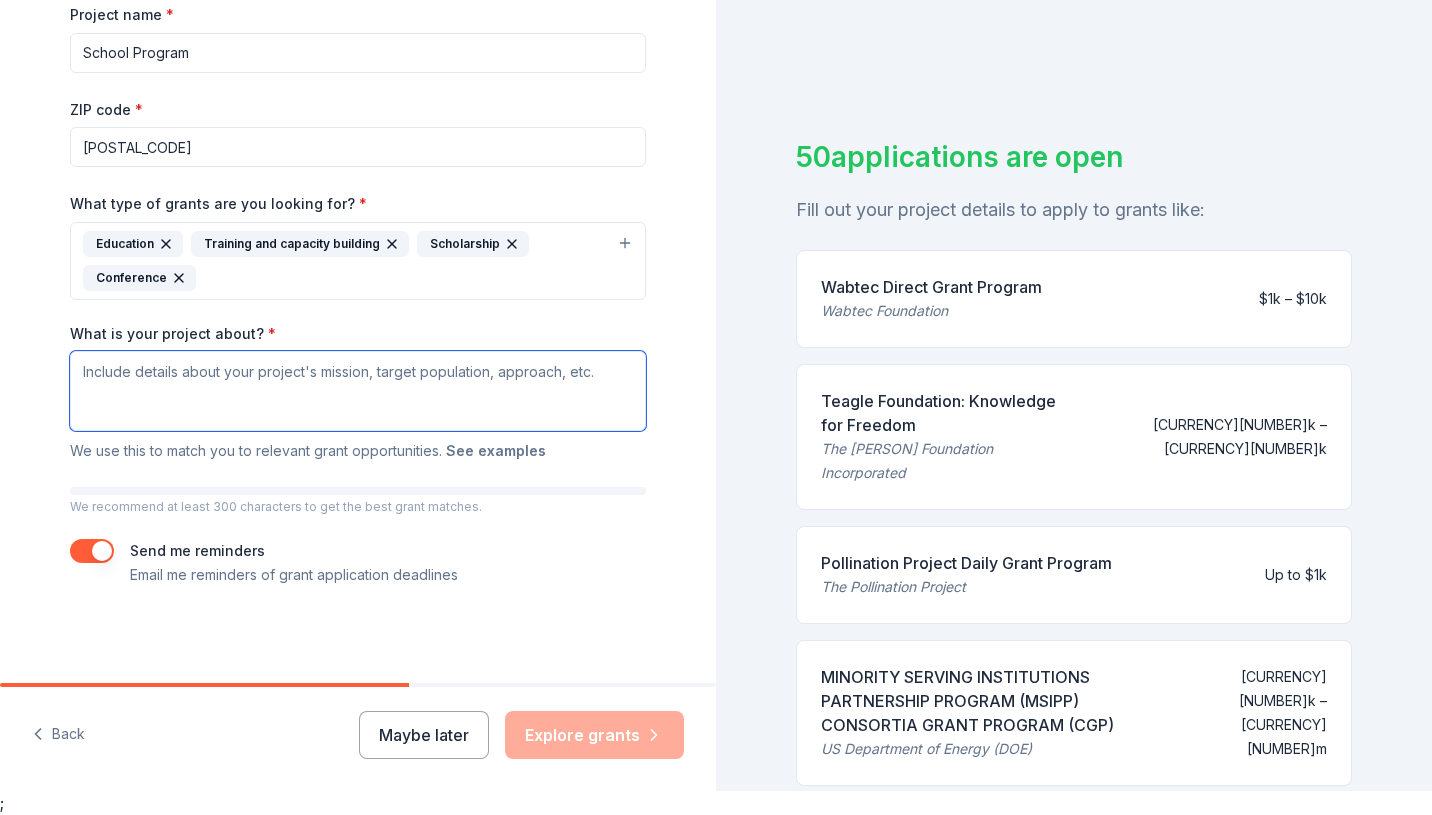 scroll, scrollTop: 0, scrollLeft: 0, axis: both 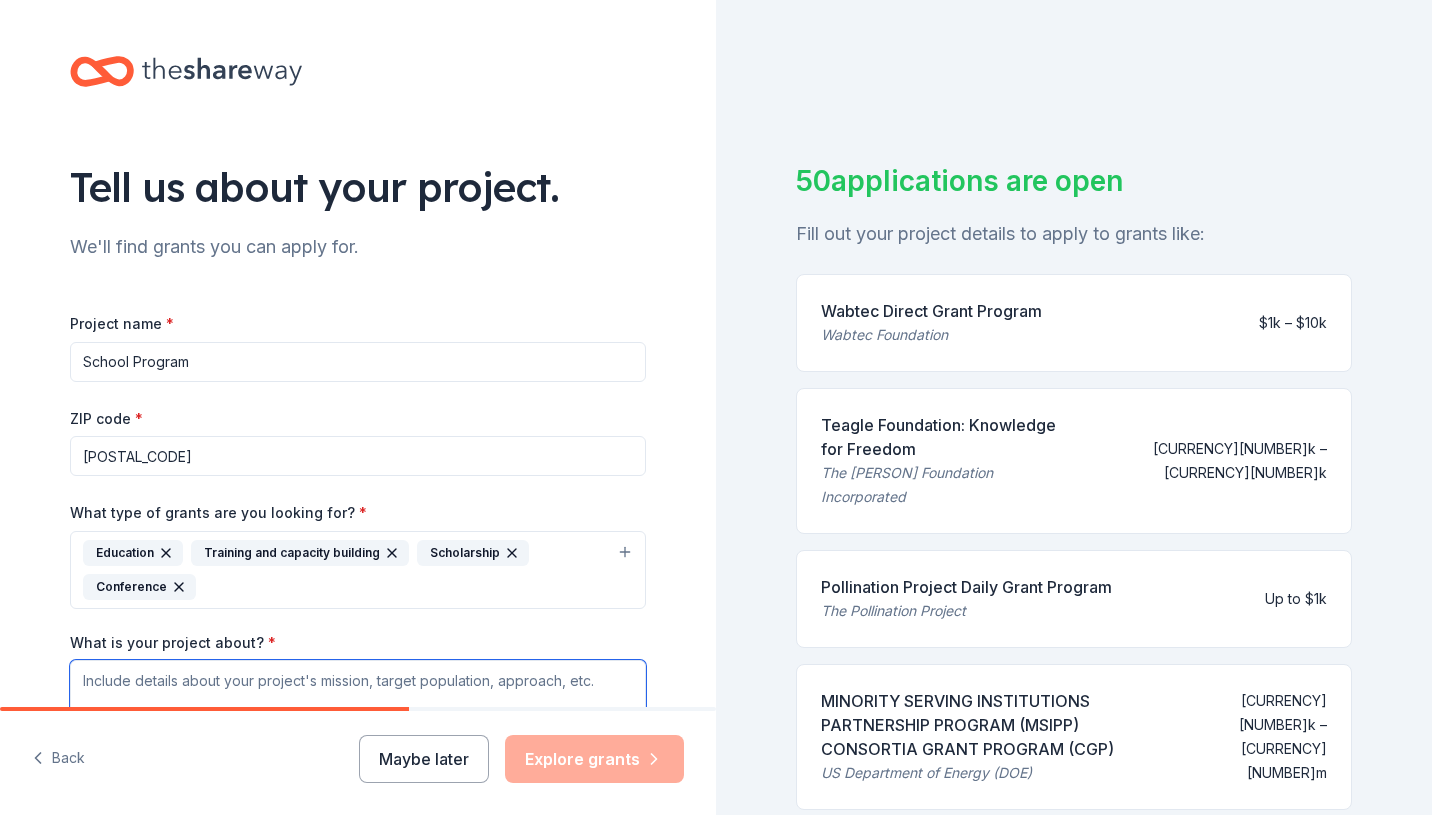 type 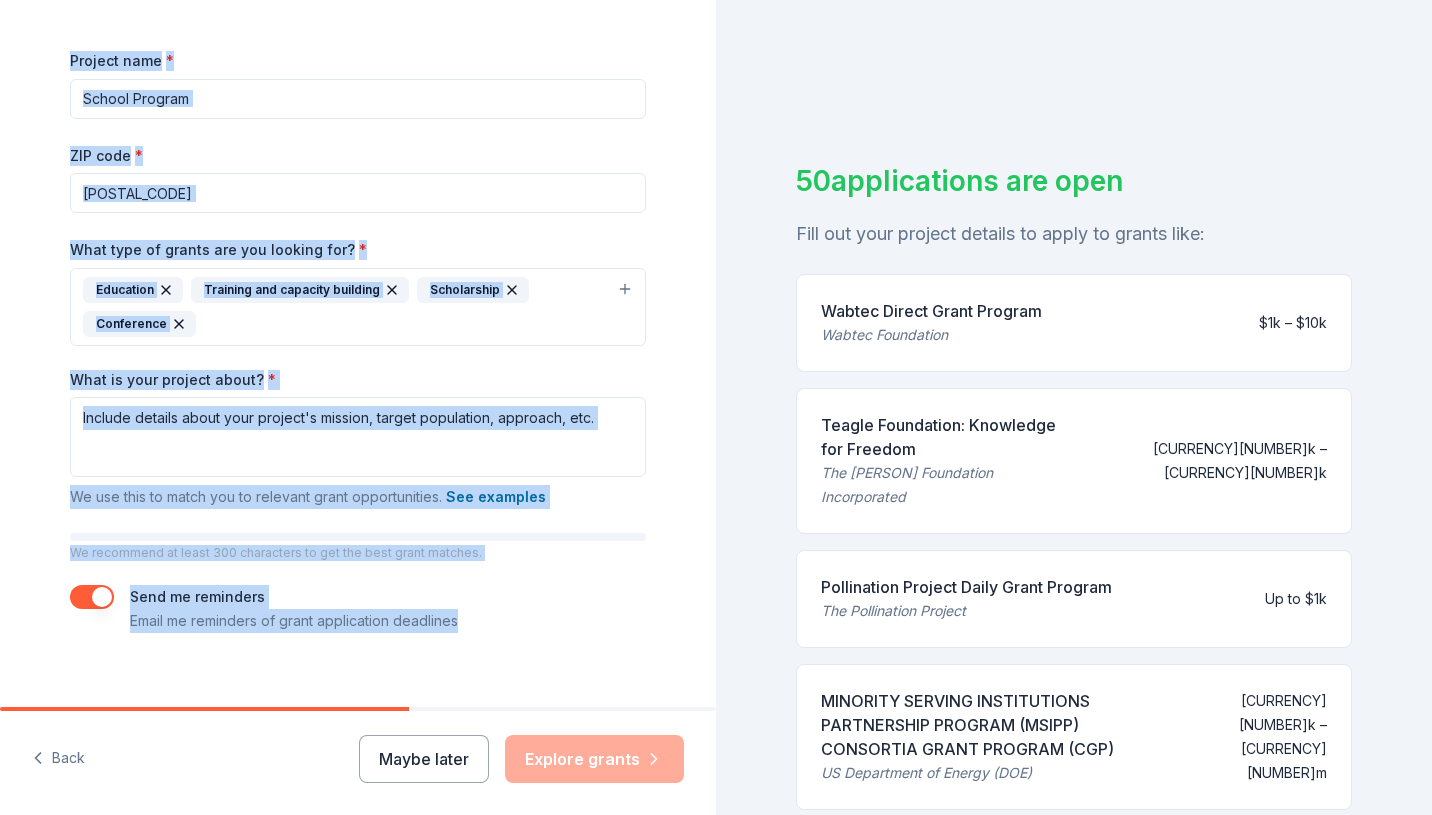 scroll, scrollTop: 285, scrollLeft: 0, axis: vertical 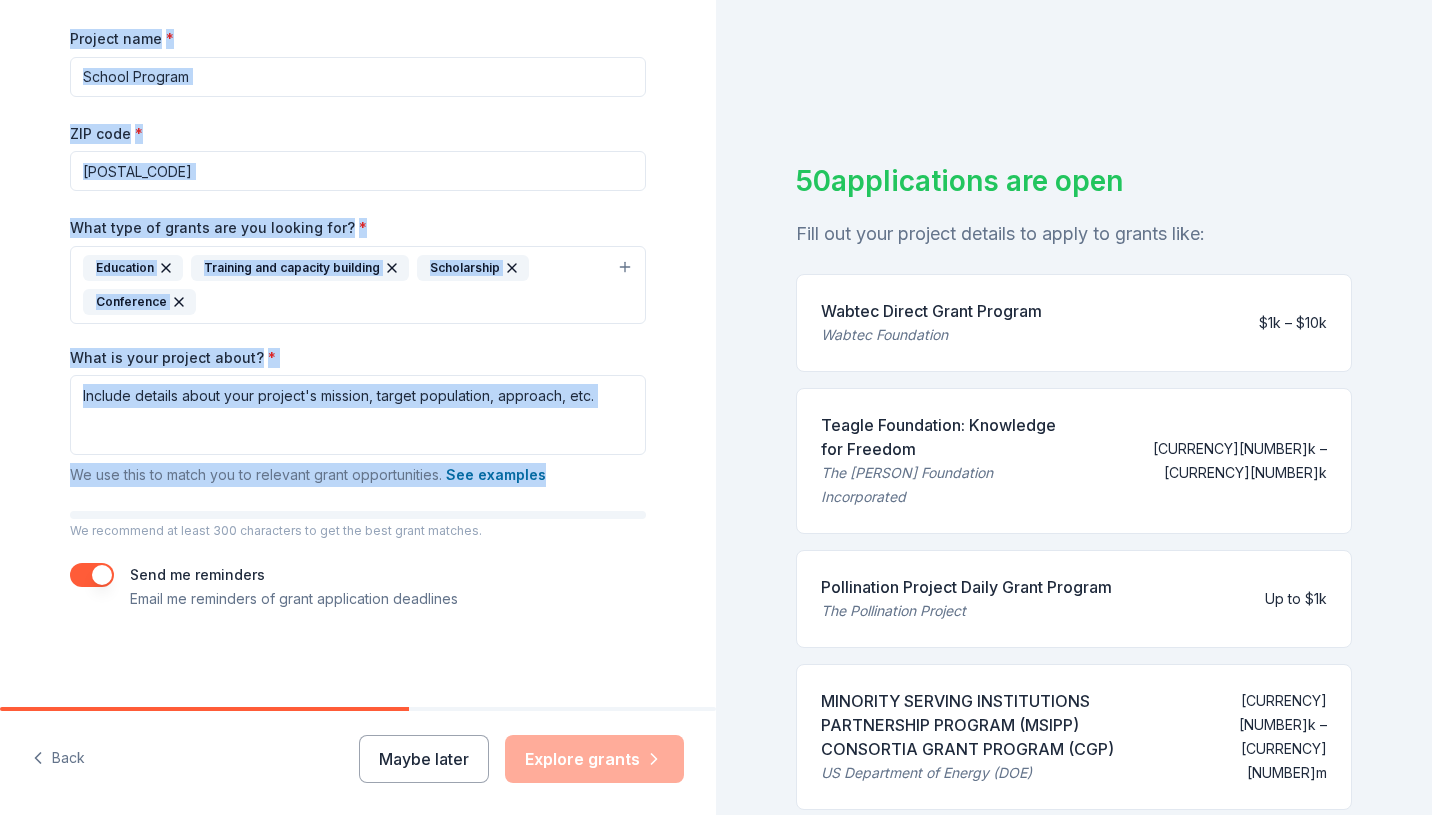 drag, startPoint x: 72, startPoint y: 179, endPoint x: 563, endPoint y: 491, distance: 581.74304 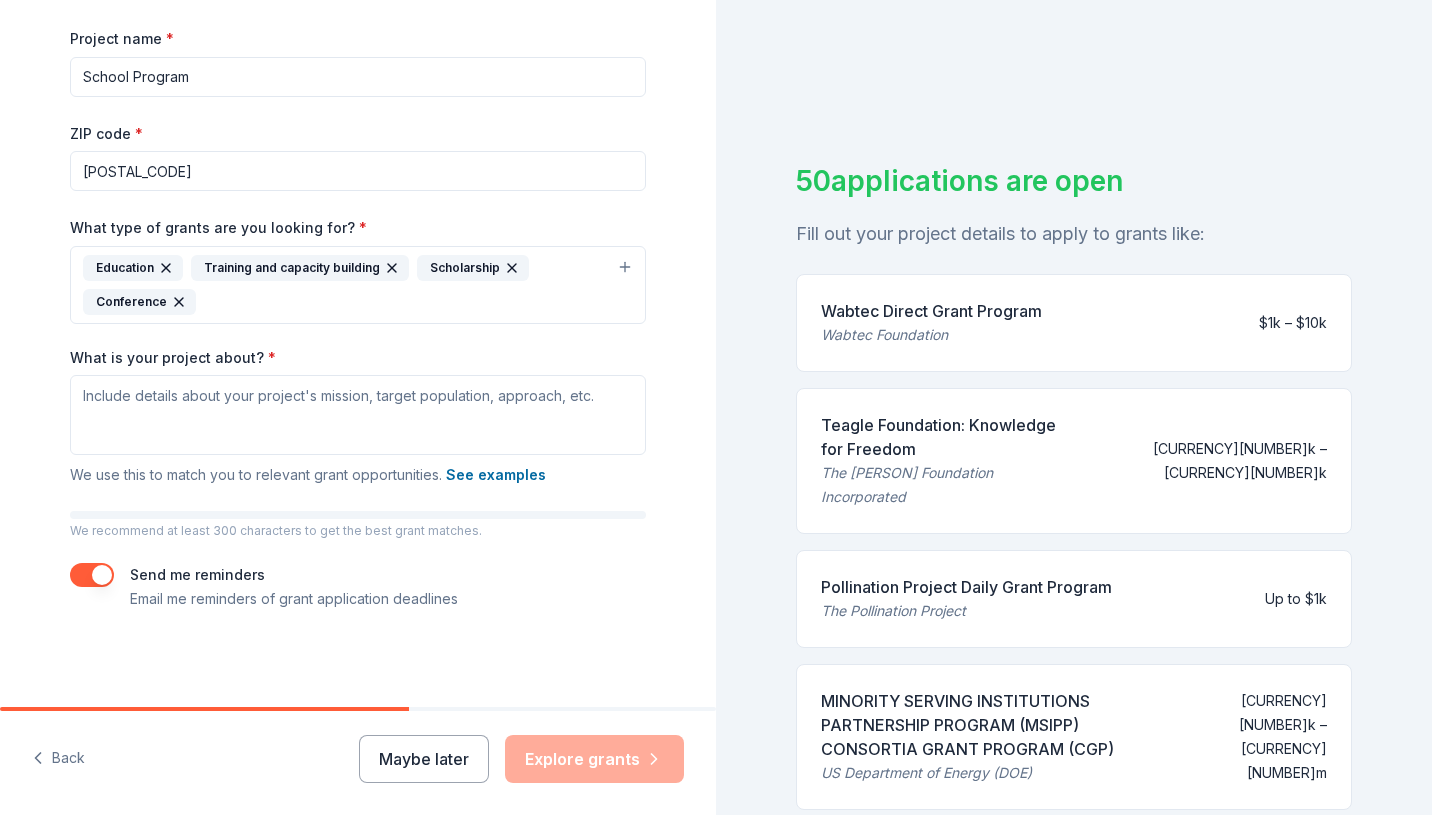 drag, startPoint x: 288, startPoint y: 74, endPoint x: 105, endPoint y: 62, distance: 183.39302 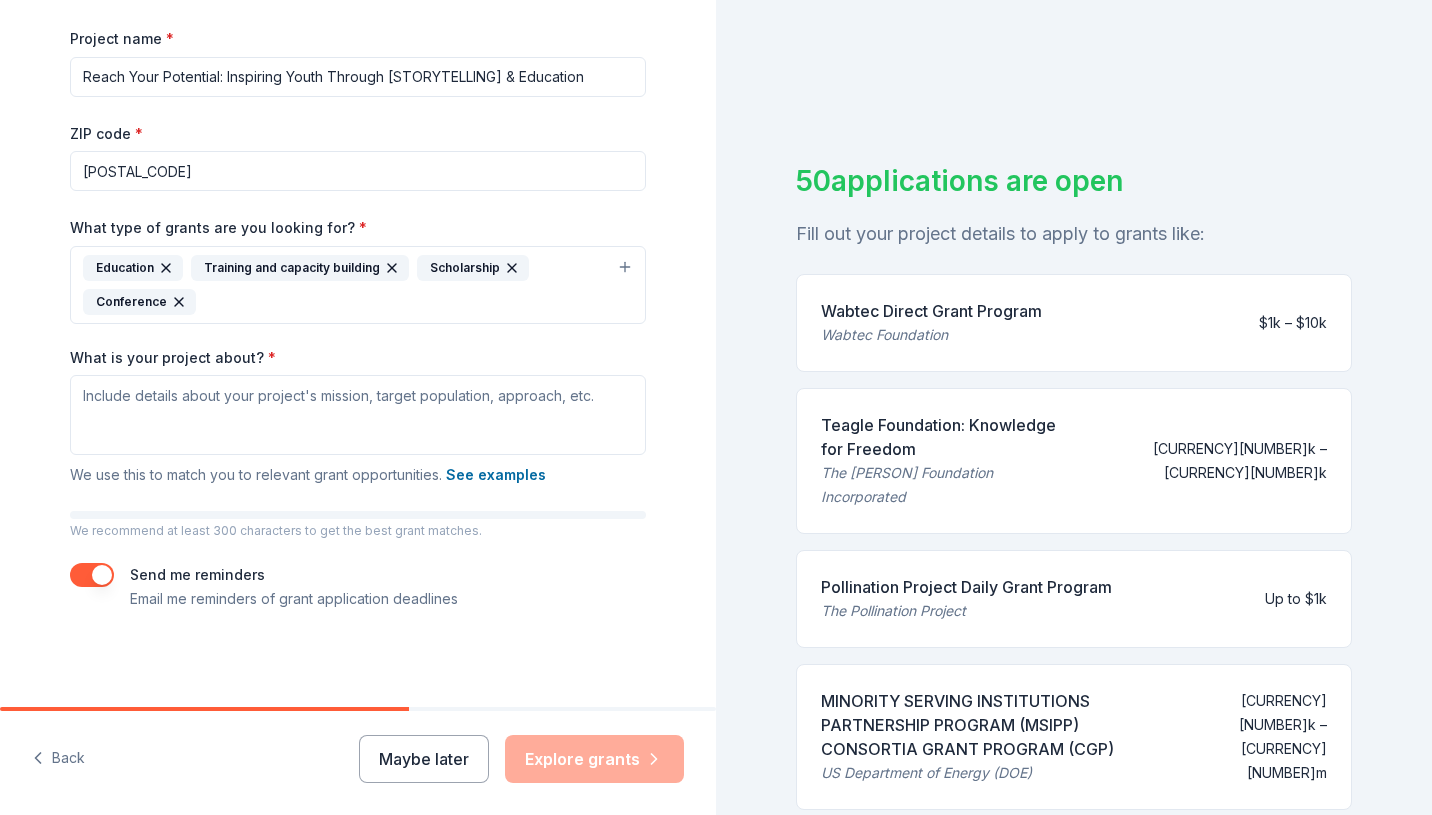 type on "Reach Your Potential: Inspiring Youth Through [STORYTELLING] & Education" 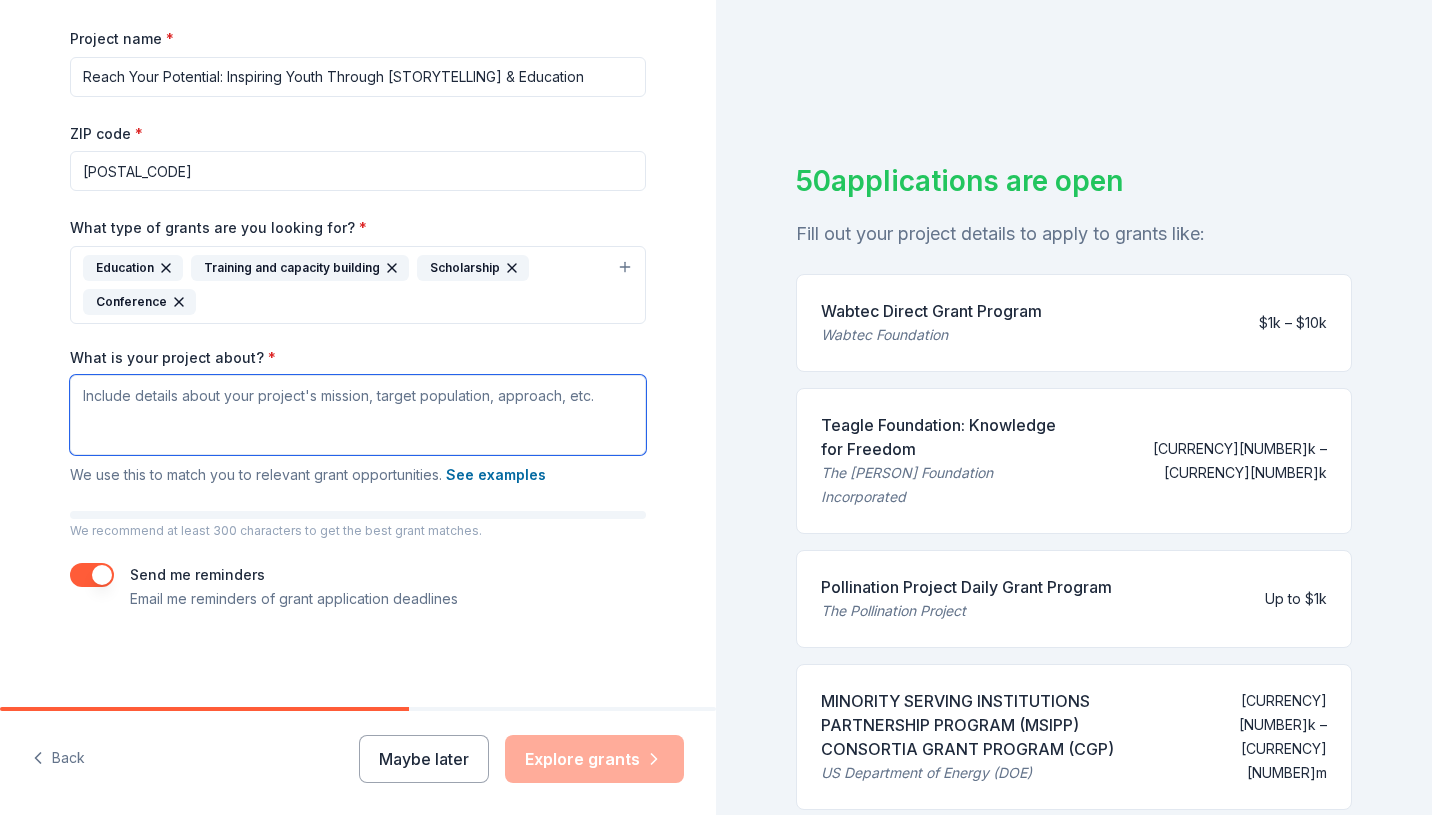 click on "What is your project about? *" at bounding box center [358, 415] 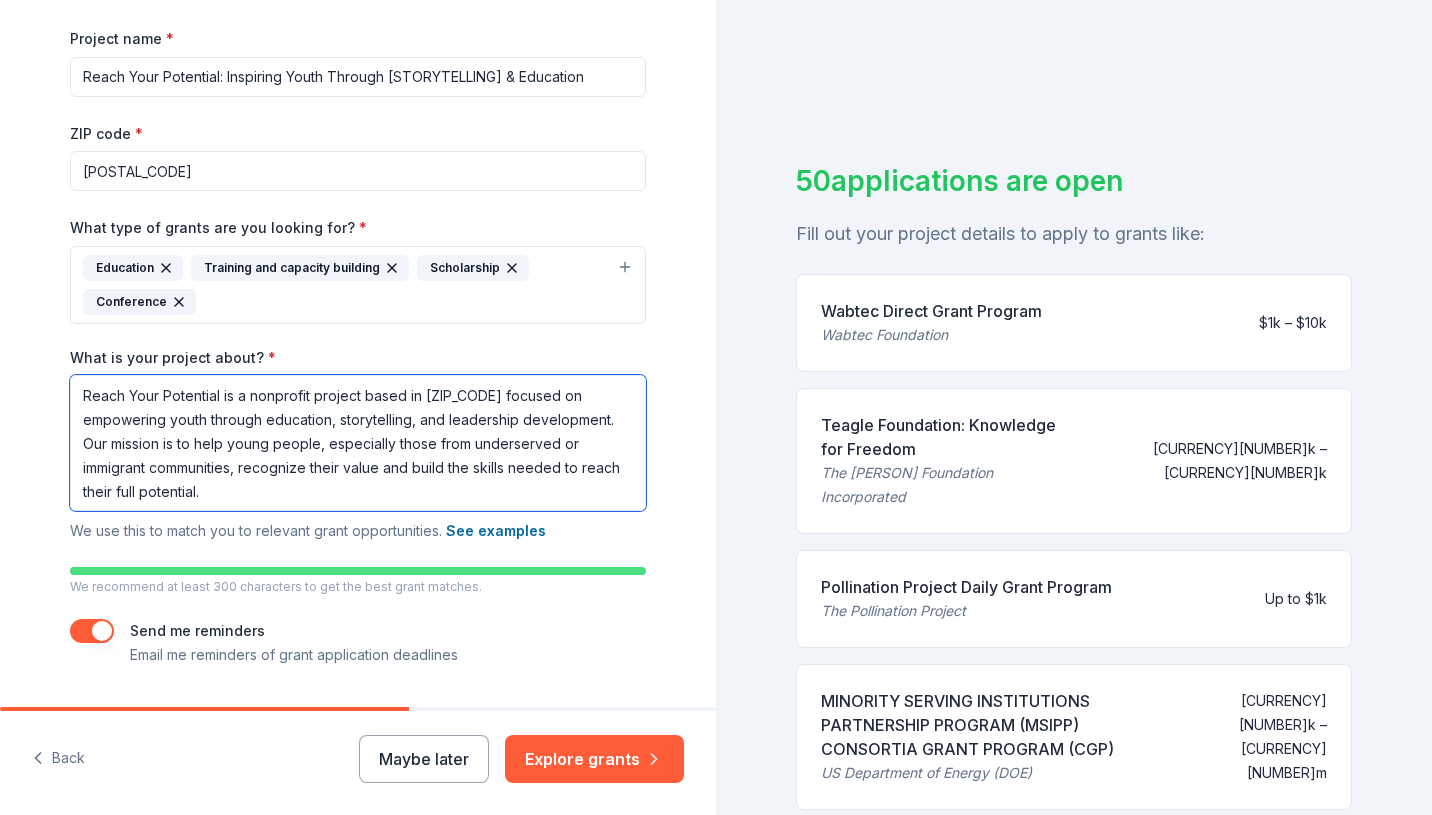 drag, startPoint x: 473, startPoint y: 396, endPoint x: 540, endPoint y: 401, distance: 67.18631 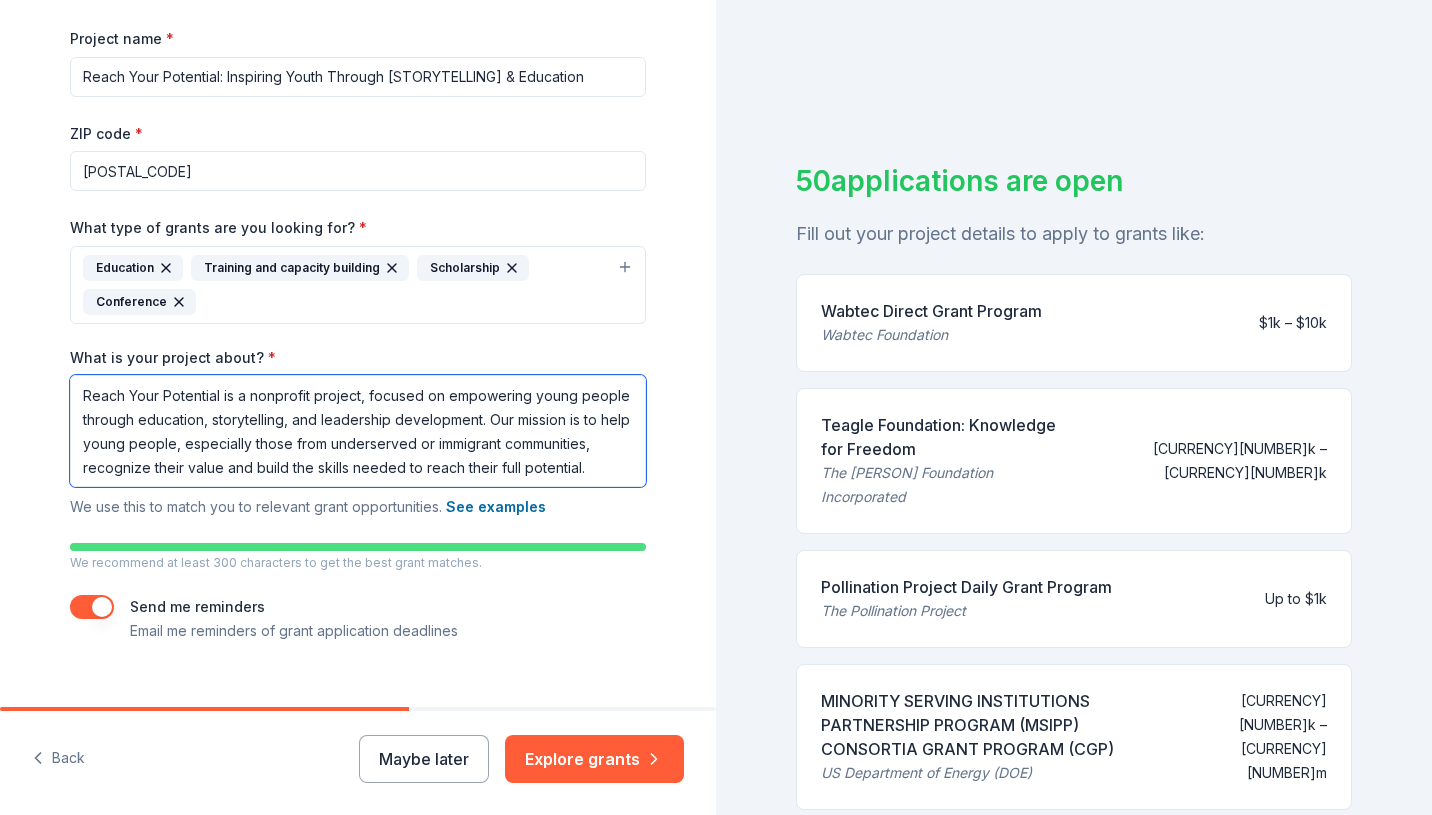 click on "Reach Your Potential is a nonprofit project, focused on empowering young people through education, storytelling, and leadership development. Our mission is to help young people, especially those from underserved or immigrant communities, recognize their value and build the skills needed to reach their full potential." at bounding box center (358, 431) 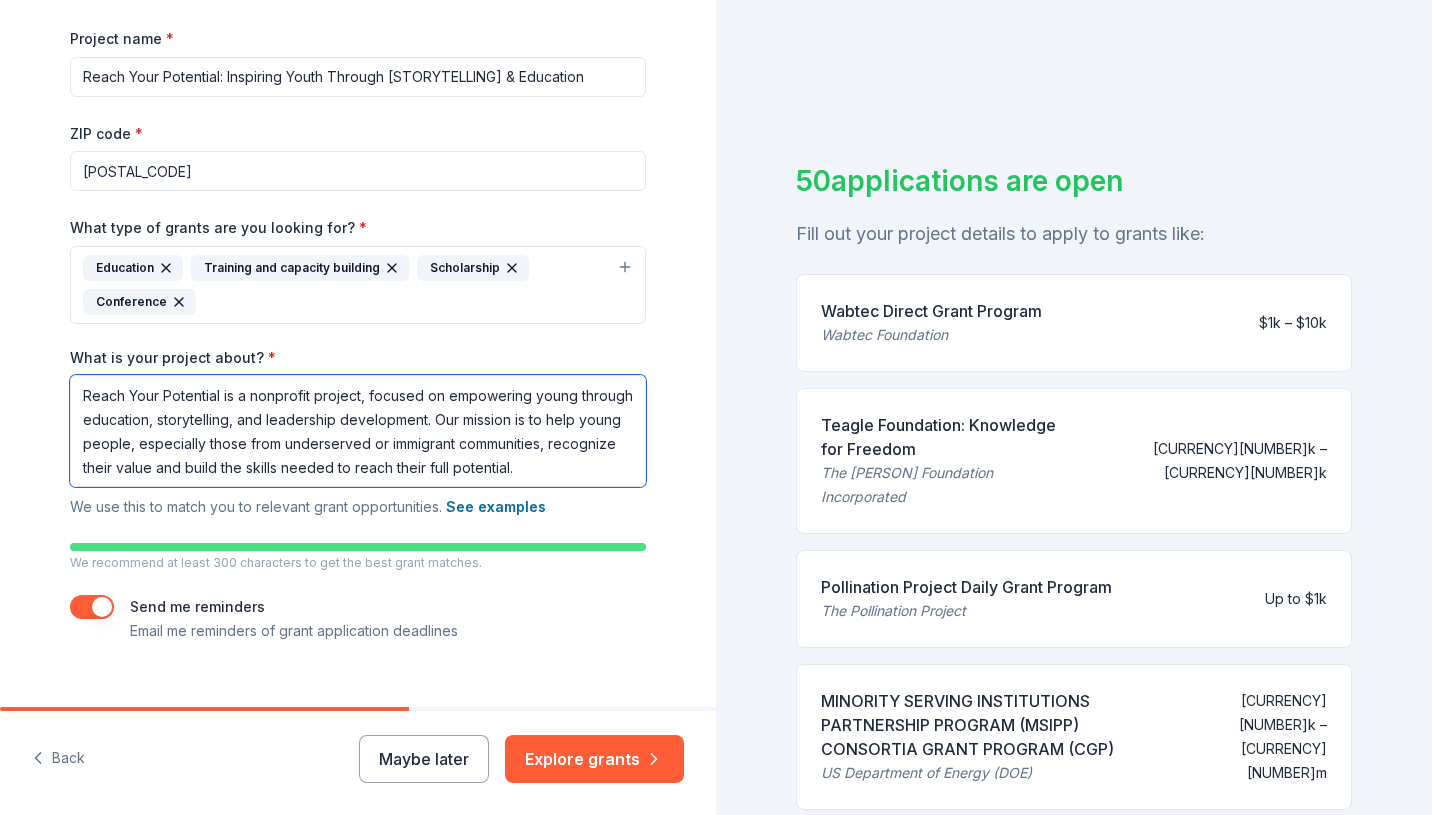 click on "youth" at bounding box center [0, 0] 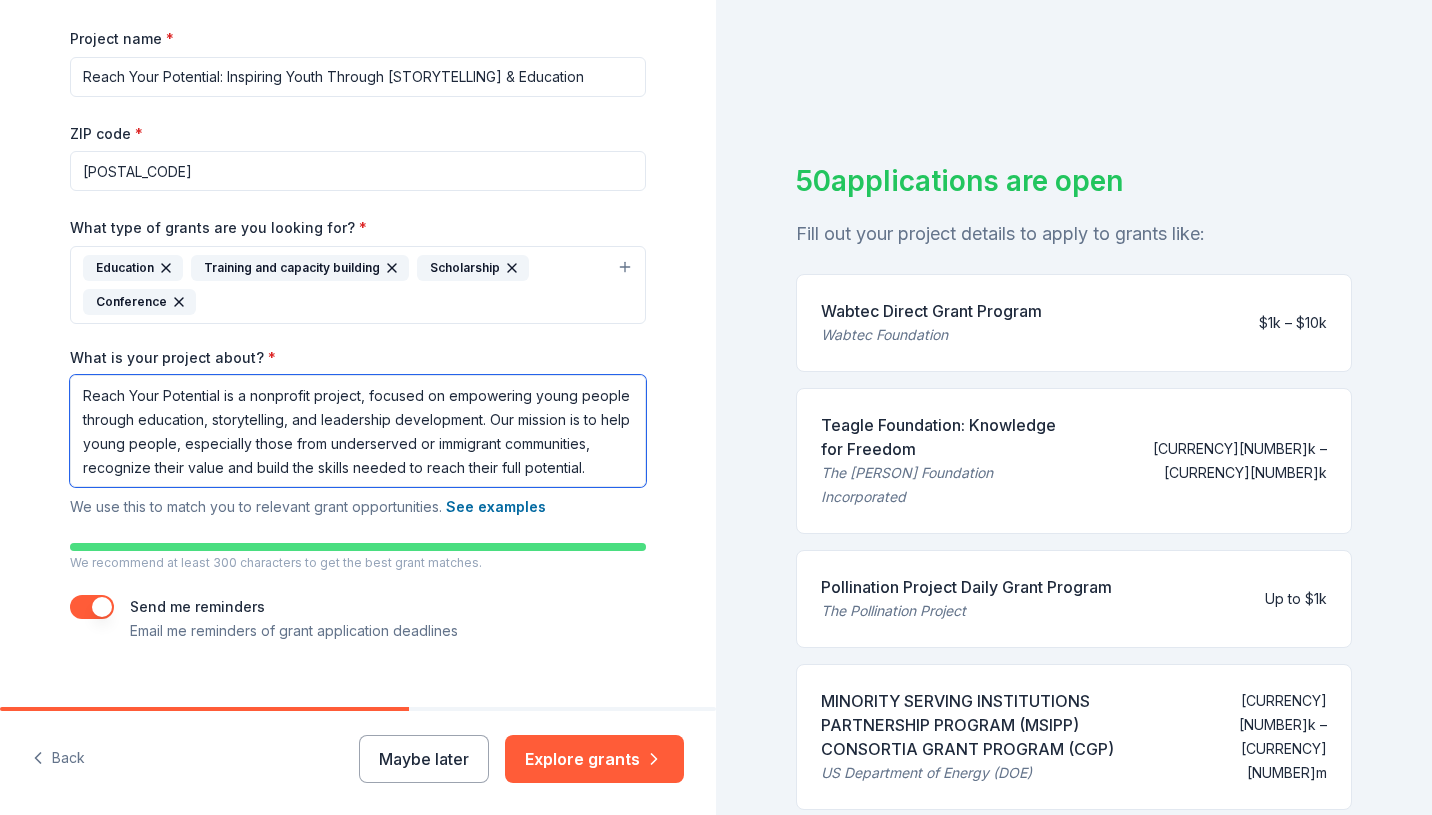 click on "project" at bounding box center (0, 0) 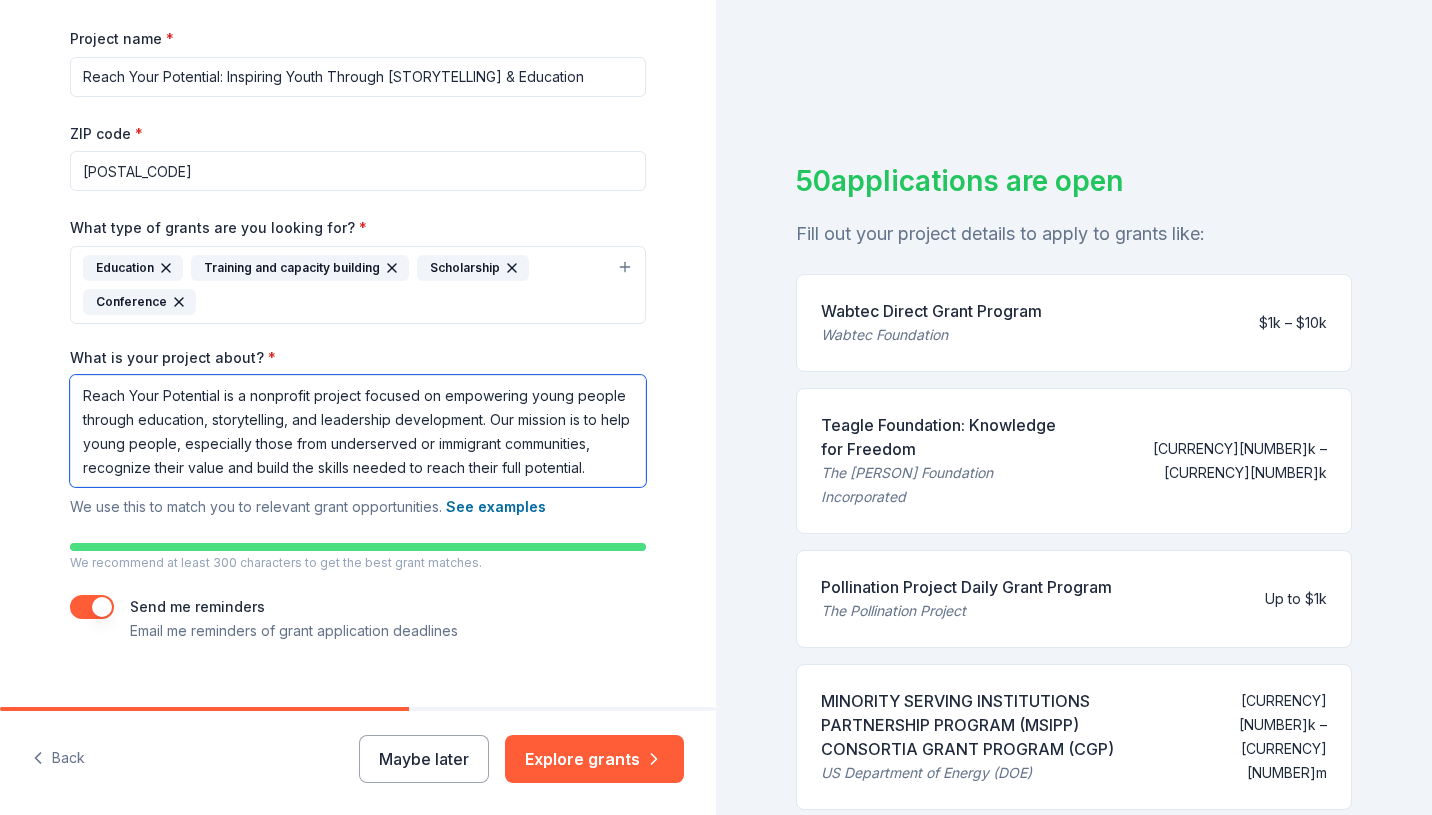 click on "Reach Your Potential is a nonprofit project focused on empowering young people through education, storytelling, and leadership development. Our mission is to help young people, especially those from underserved or immigrant communities, recognize their value and build the skills needed to reach their full potential." at bounding box center [358, 431] 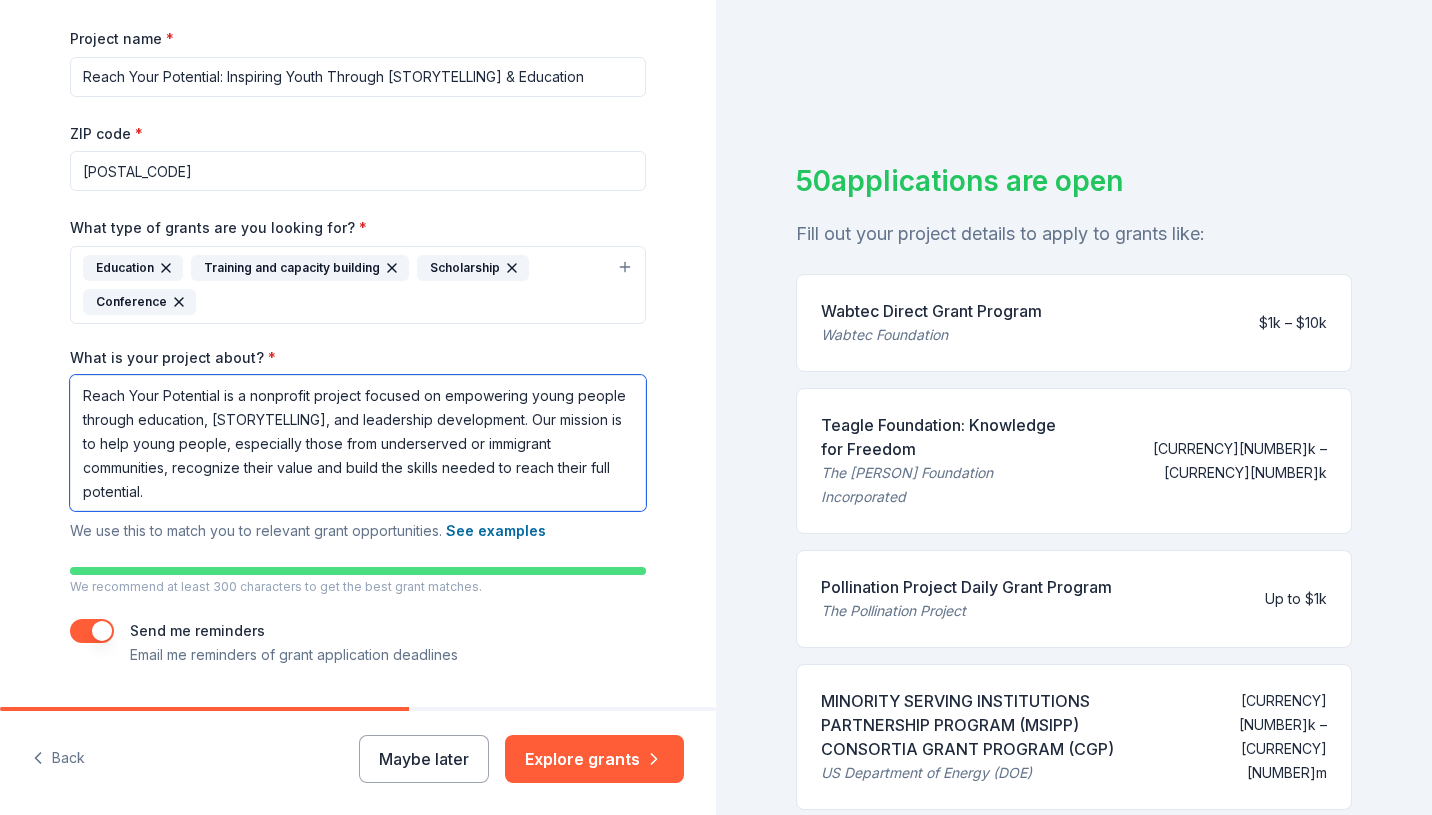 click on "inspiring" at bounding box center [0, 0] 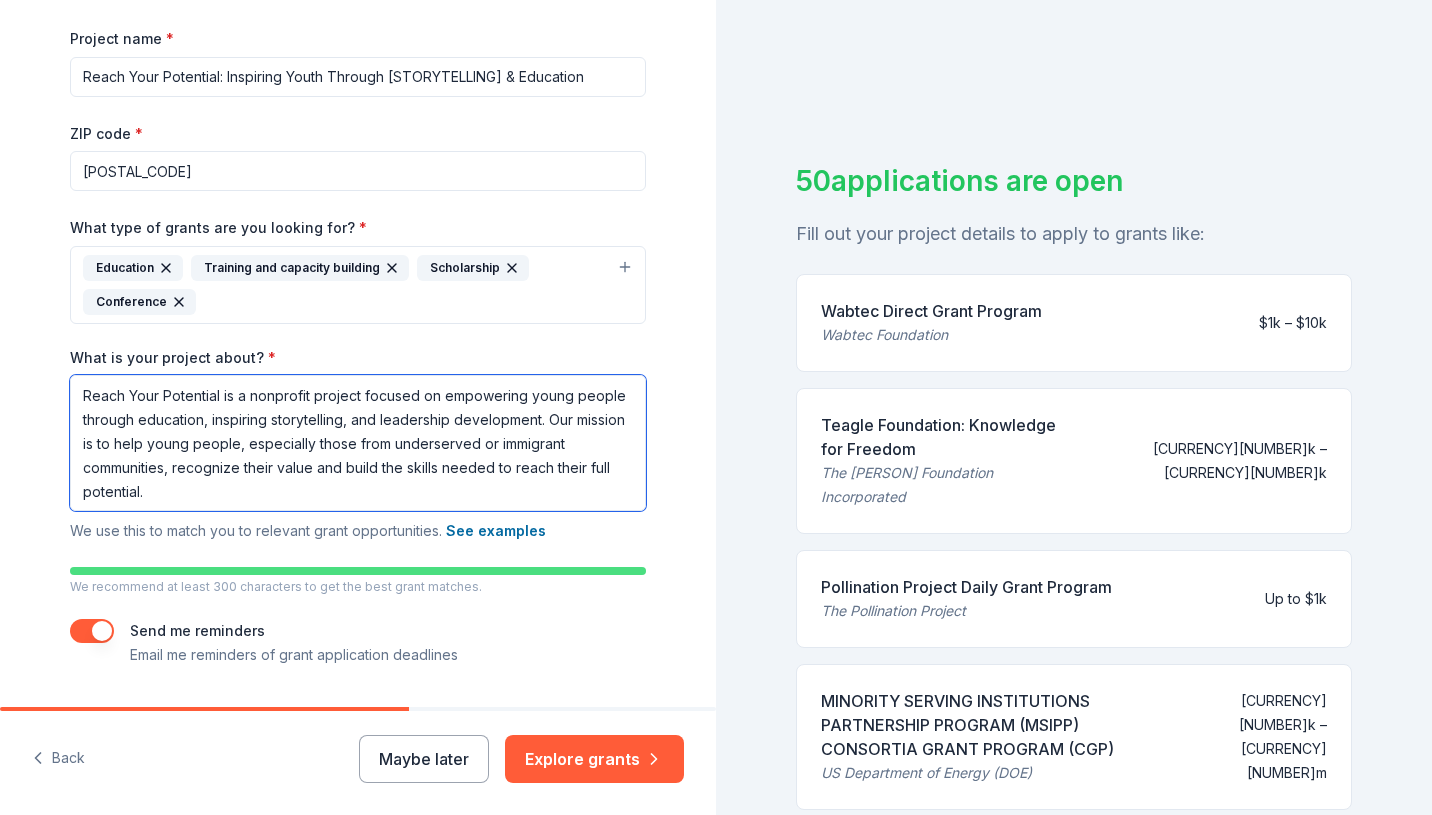 click on "Reach Your Potential is a nonprofit project focused on empowering young people through education, inspiring storytelling, and leadership development. Our mission is to help young people, especially those from underserved or immigrant communities, recognize their value and build the skills needed to reach their full potential." at bounding box center [358, 443] 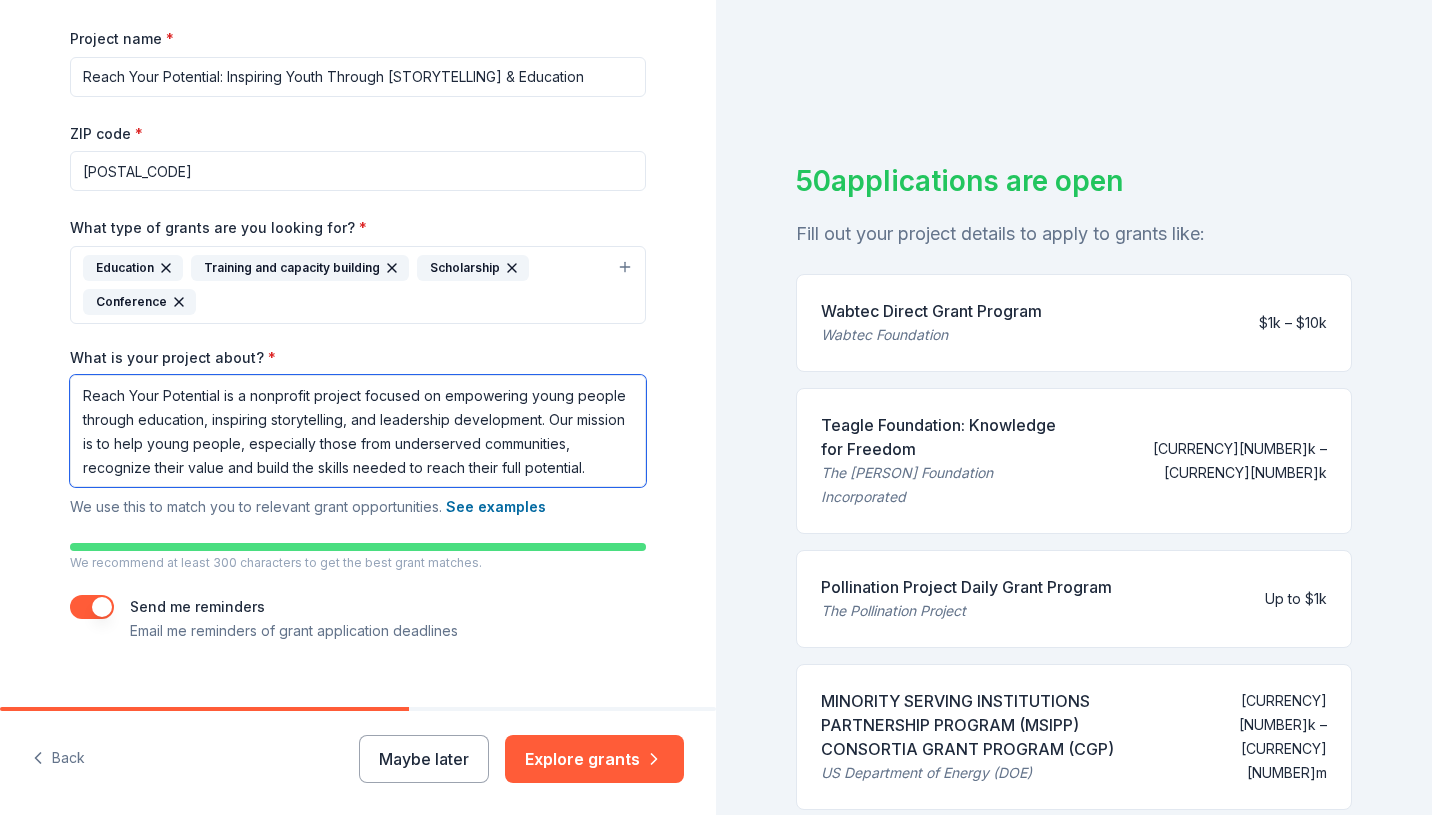 scroll, scrollTop: 2, scrollLeft: 0, axis: vertical 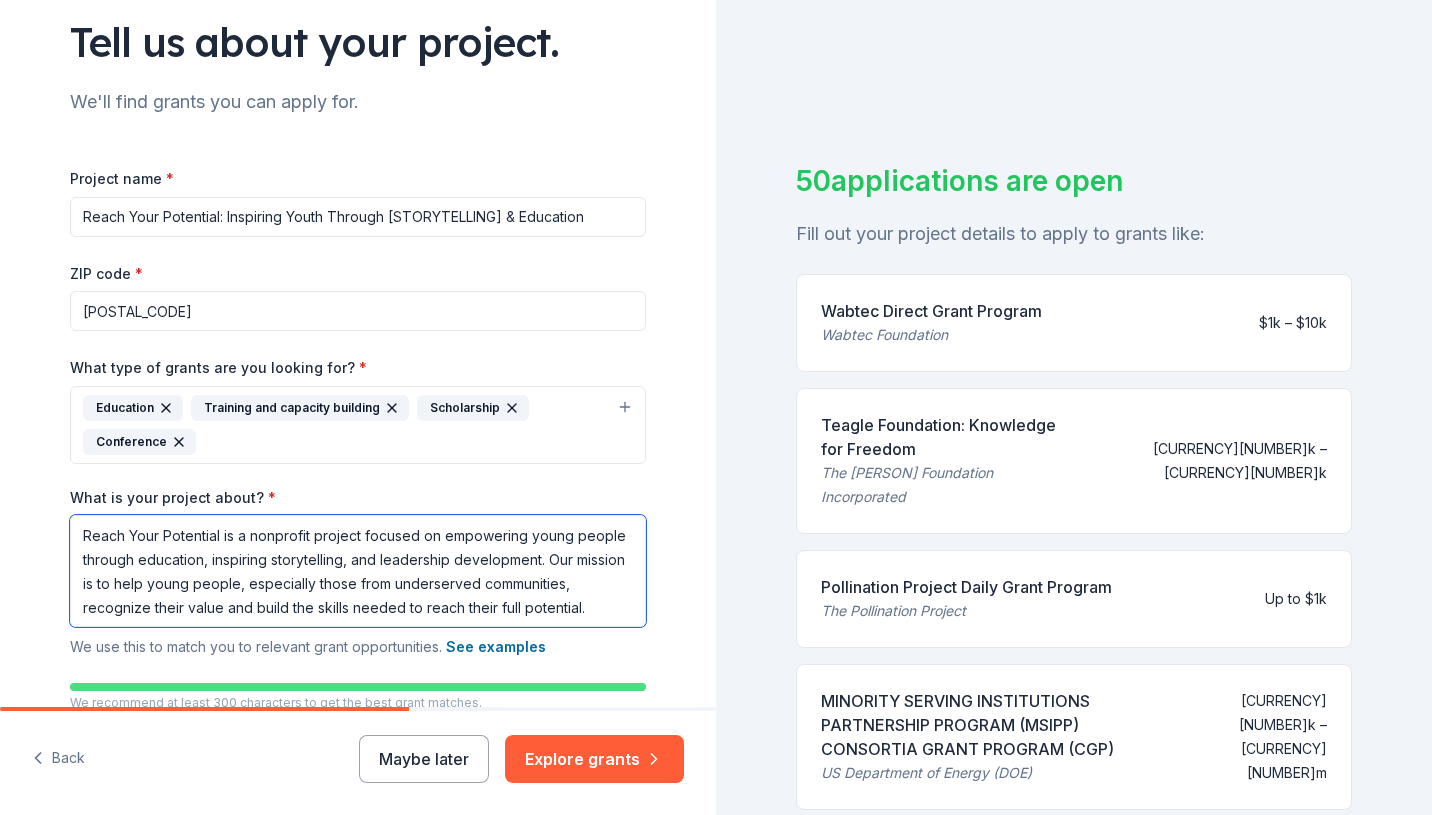 type on "Reach Your Potential is a nonprofit project focused on empowering young people through education, inspiring storytelling, and leadership development. Our mission is to help young people, especially those from underserved communities, recognize their value and build the skills needed to reach their full potential." 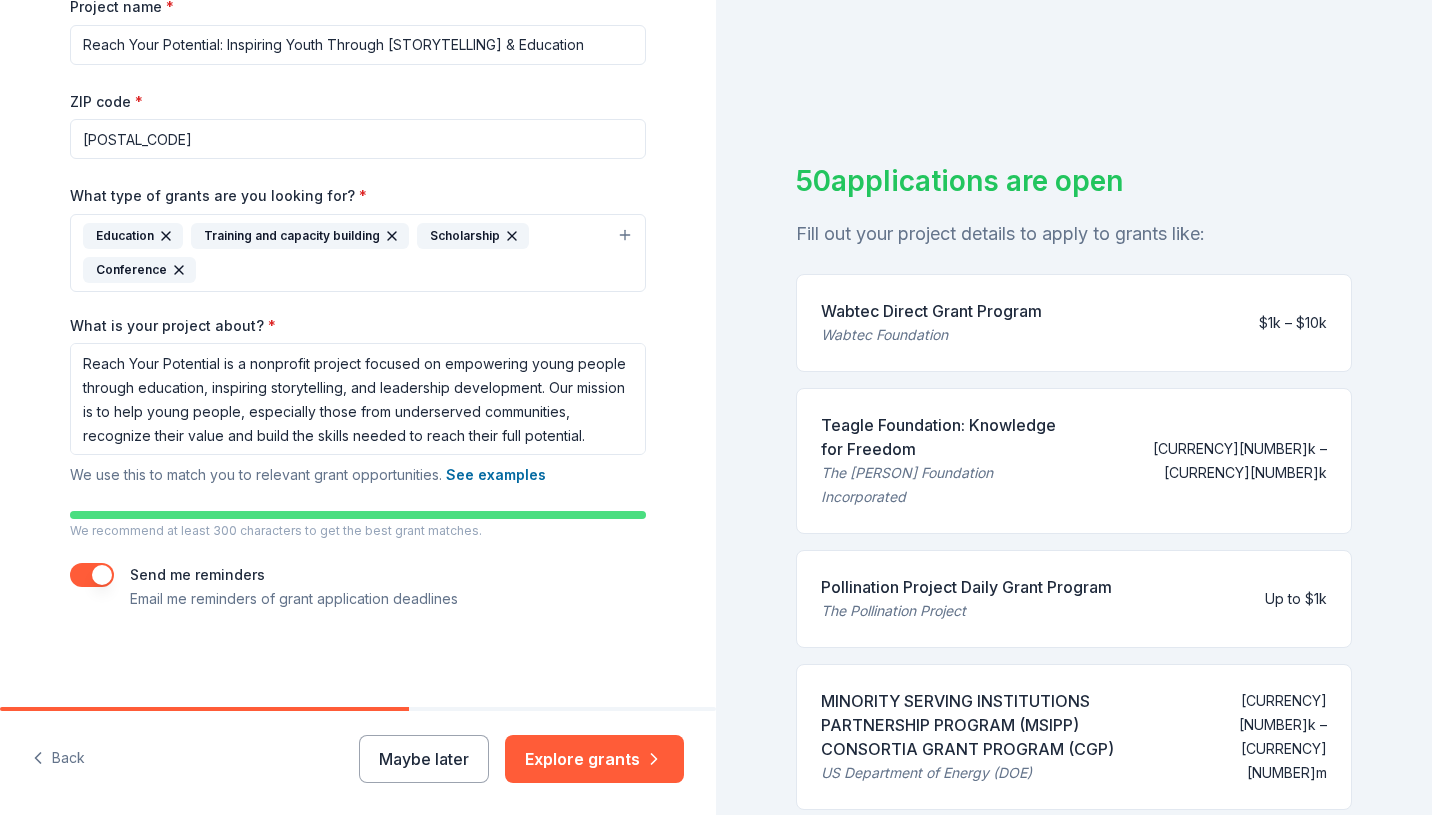 click on "Explore grants" at bounding box center [594, 759] 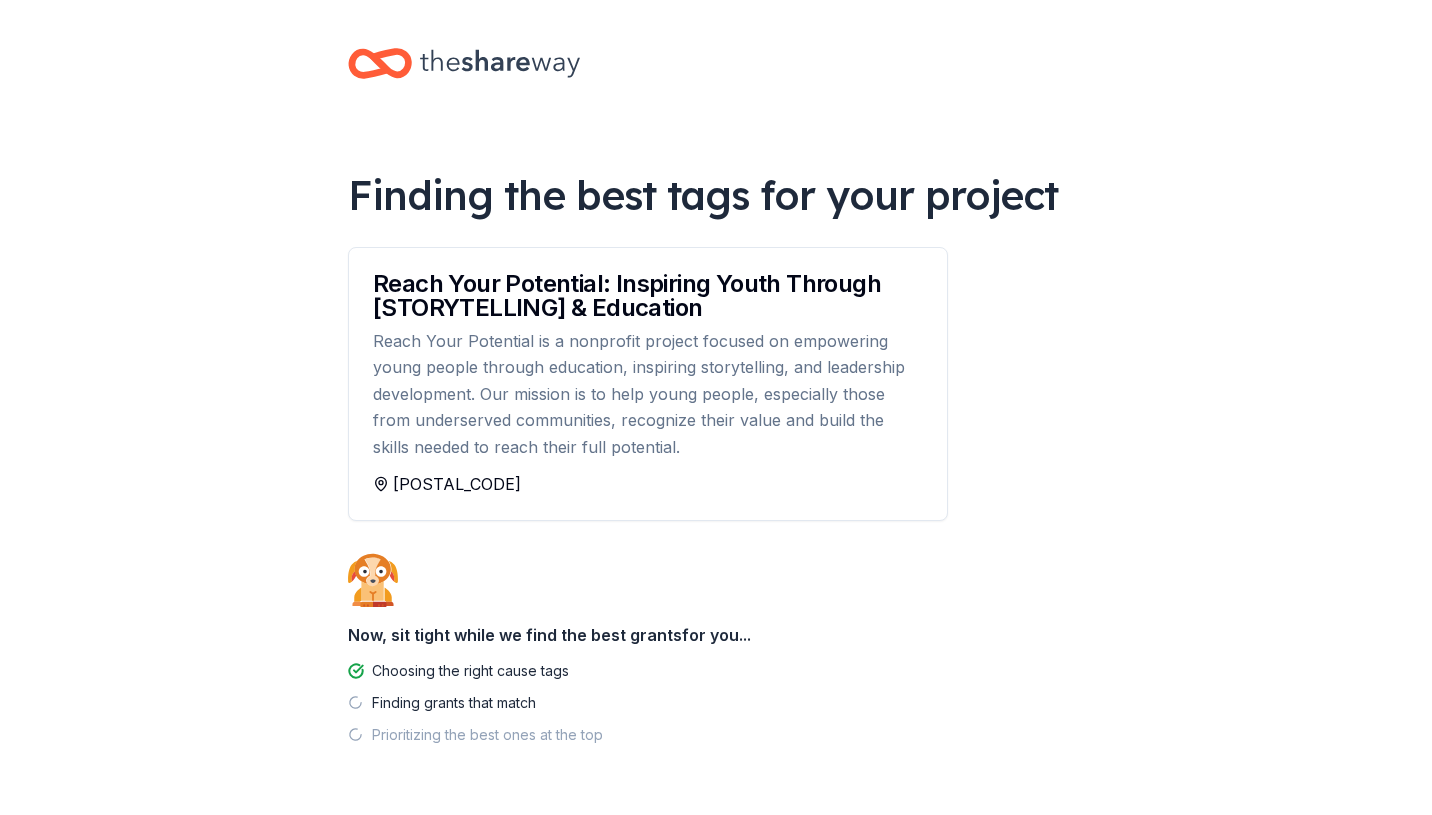 scroll, scrollTop: 64, scrollLeft: 0, axis: vertical 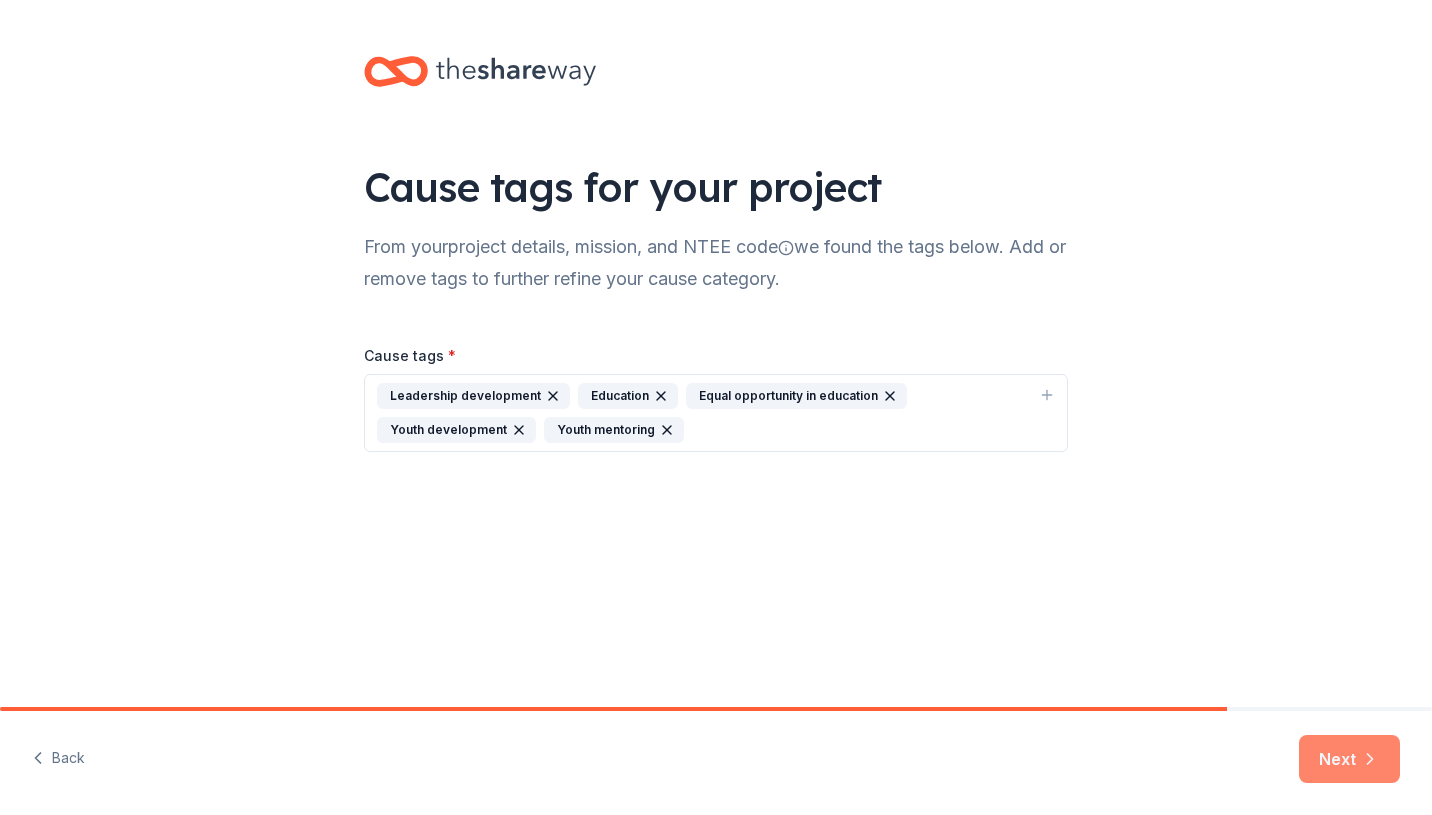 click on "Next" at bounding box center [1349, 759] 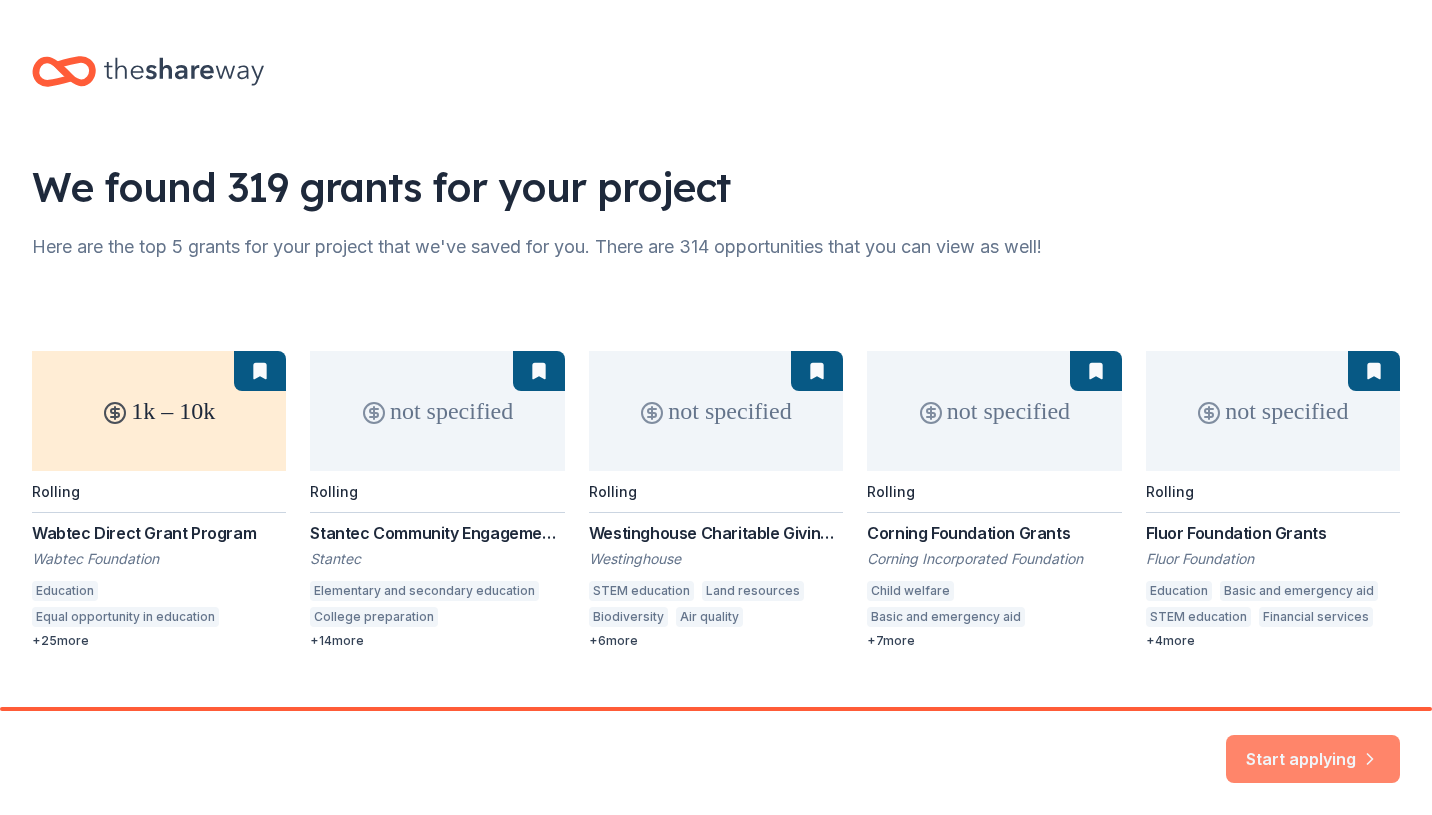 click on "Start applying" at bounding box center (1313, 751) 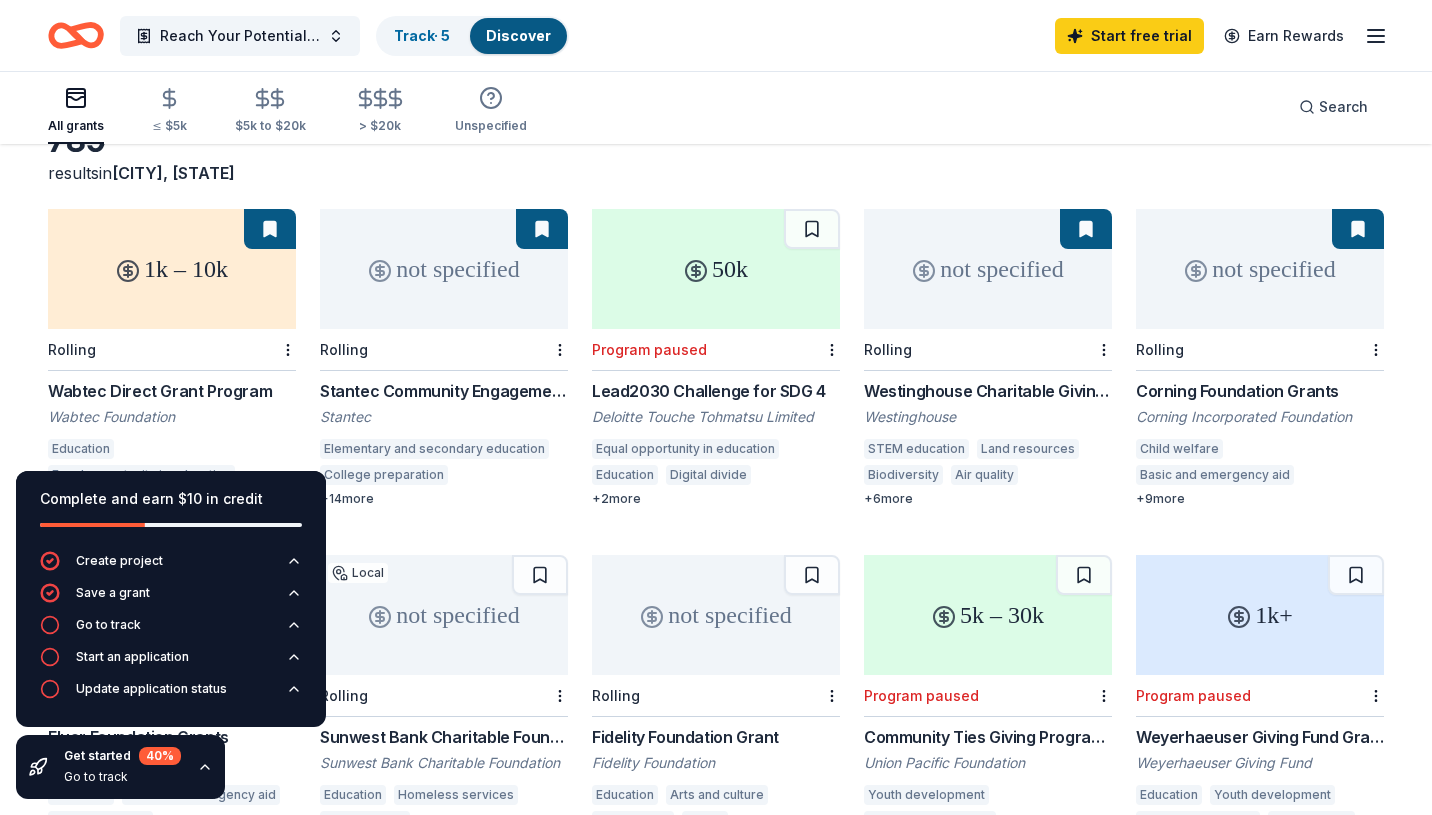 scroll, scrollTop: 119, scrollLeft: 0, axis: vertical 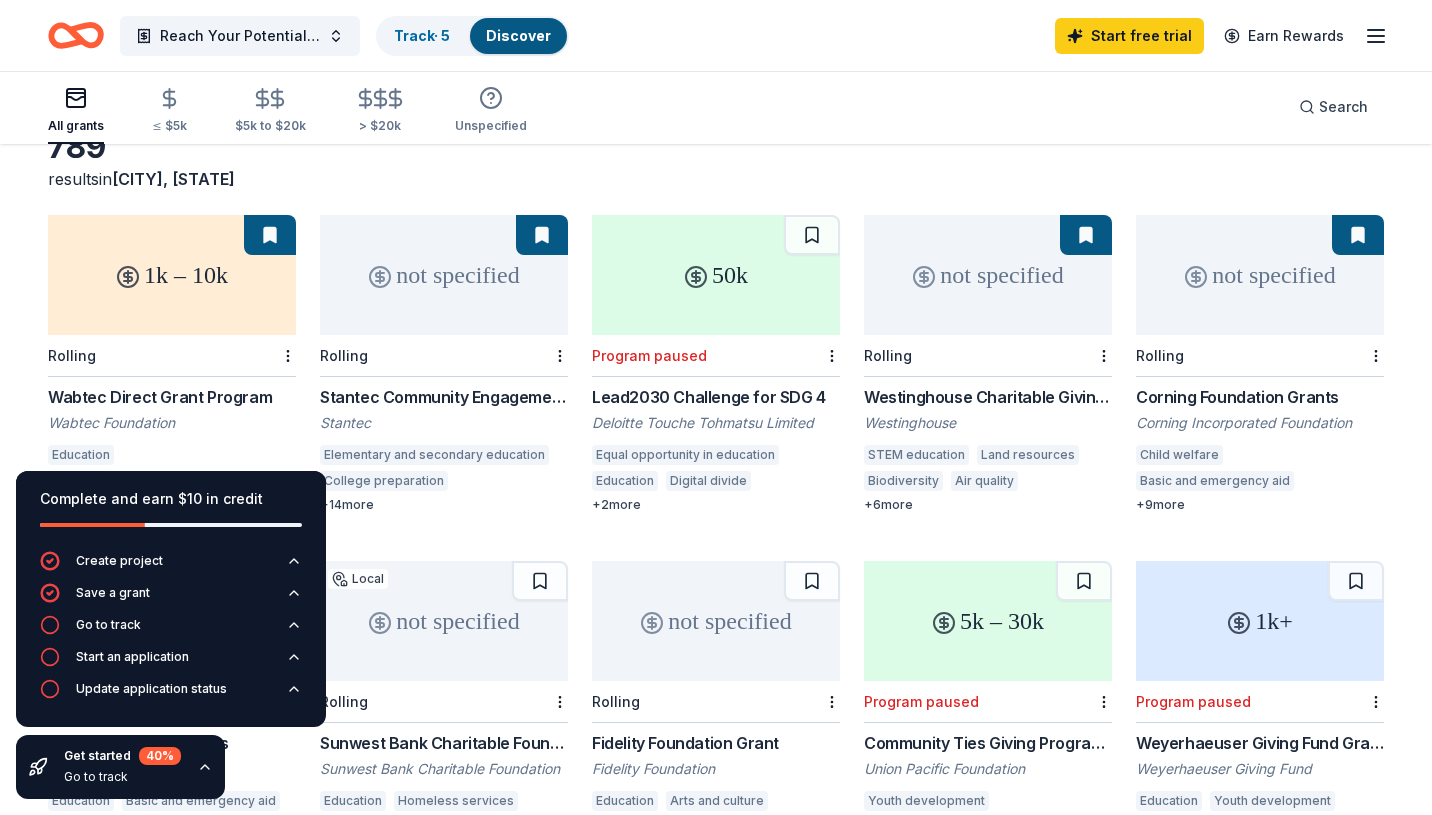 click on "not specified" at bounding box center [444, 275] 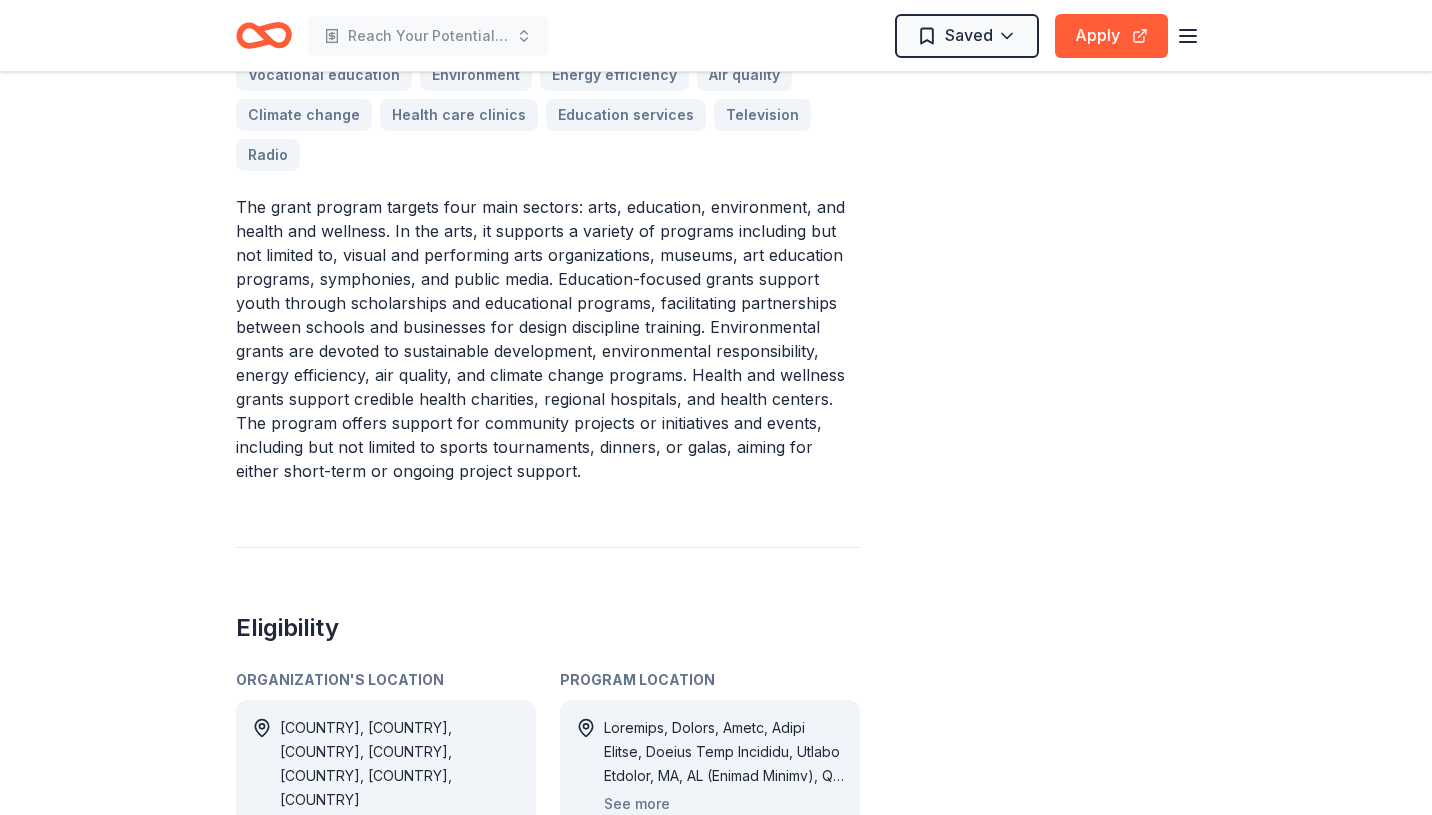 scroll, scrollTop: 771, scrollLeft: 0, axis: vertical 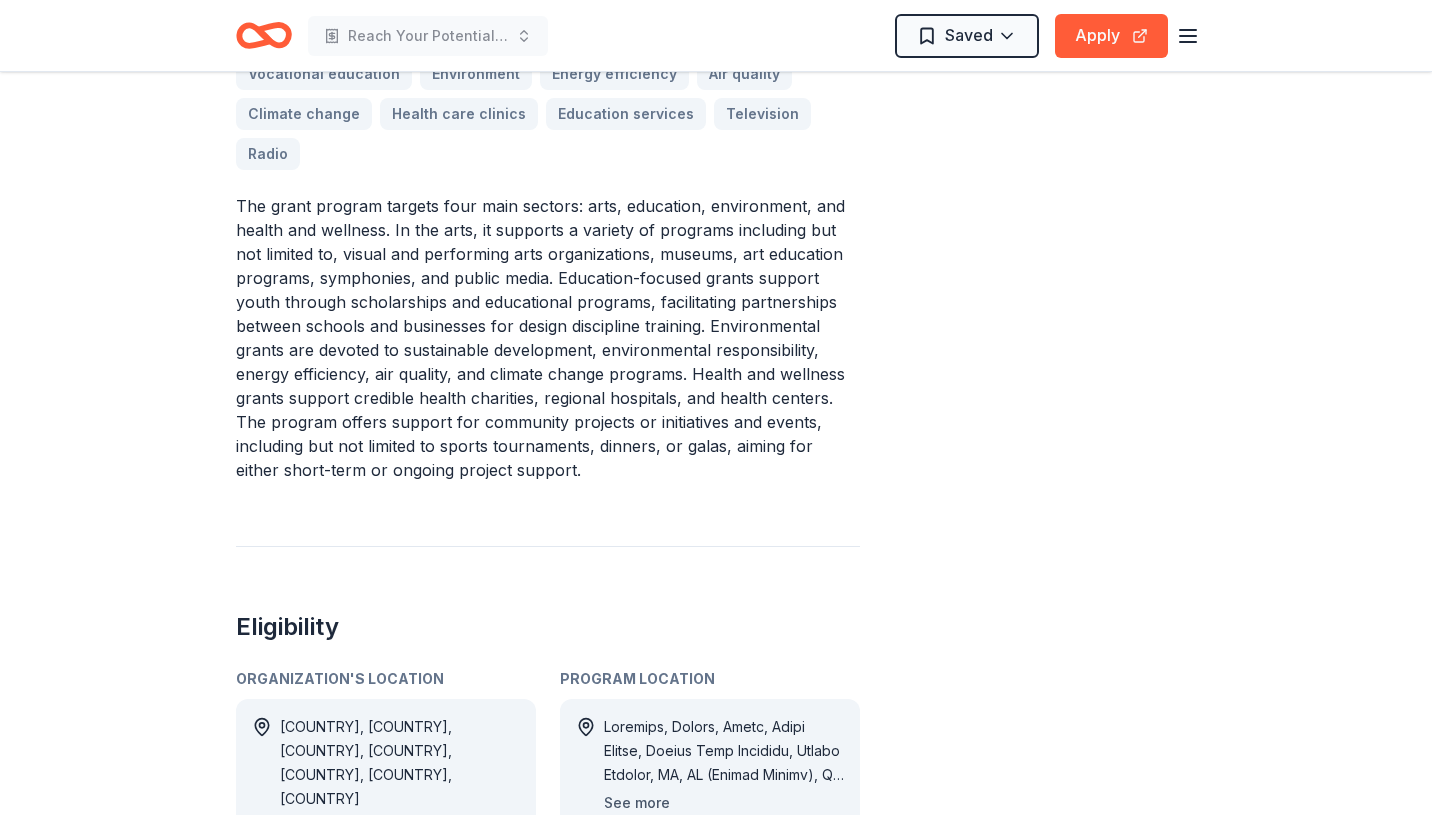 click on "See more" at bounding box center (637, 803) 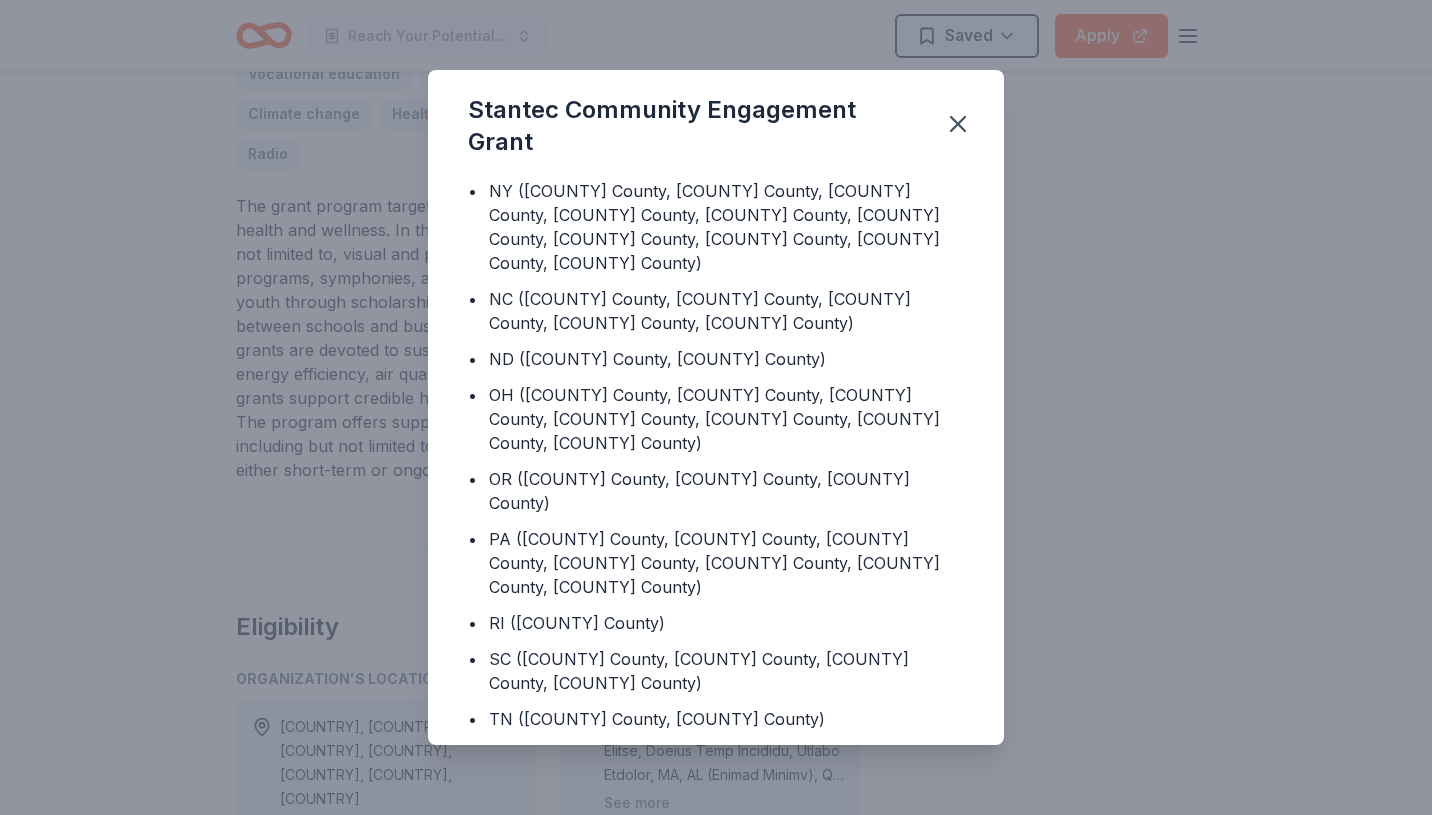 scroll, scrollTop: 1739, scrollLeft: 0, axis: vertical 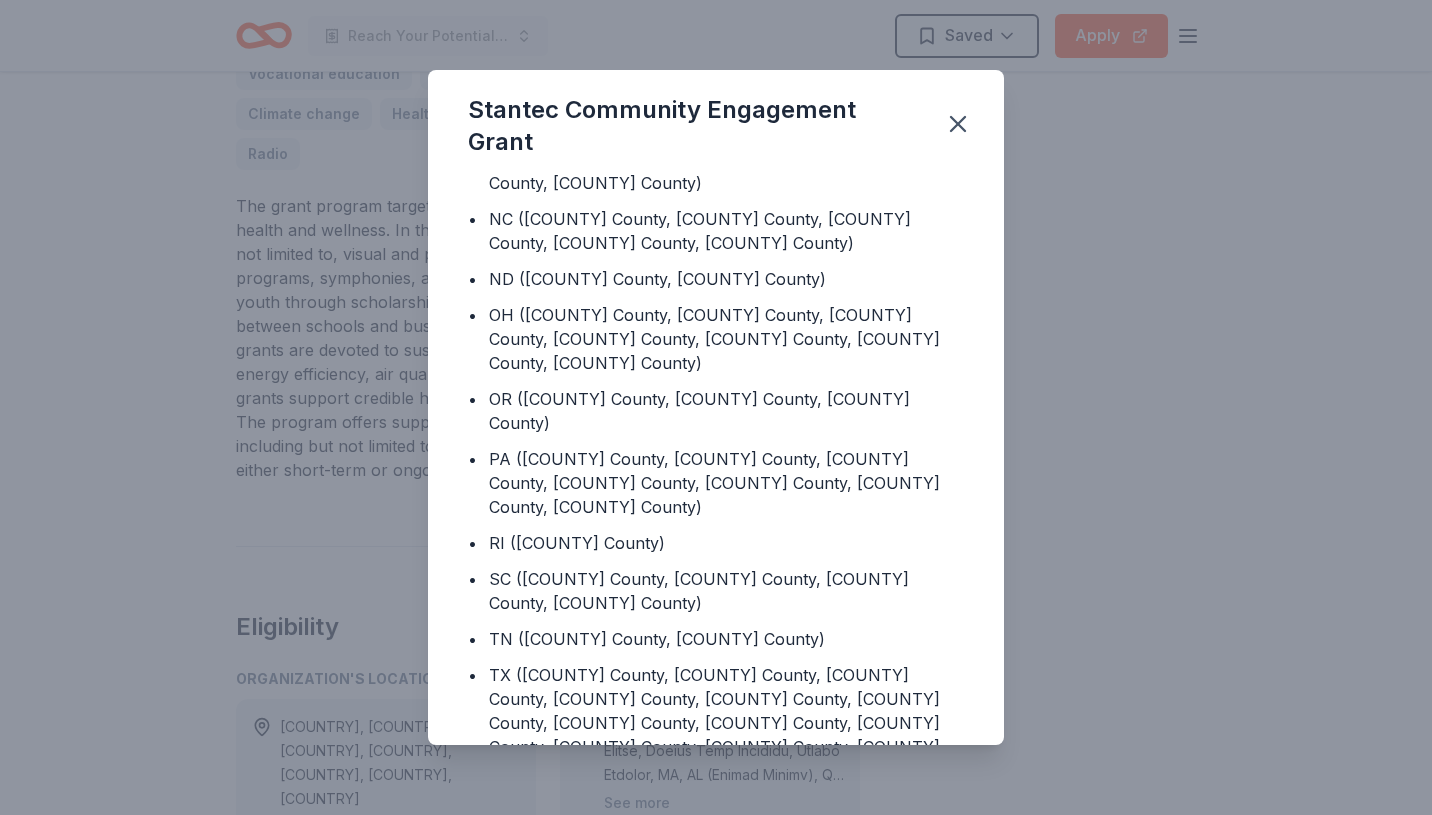 click on "Stantec Community Engagement Grant Program Location • [COUNTRY] • [COUNTRY] • [COUNTRY] • [COUNTRY] • [COUNTRY] • [COUNTRY] • [COUNTRY] • AL ([COUNTY] County) • AK ([MUNICIPALITY] Municipality, [BOROUGH] Borough, [BOROUGH] Borough) • AZ ([COUNTY] County, [COUNTY] County) • CA ([COUNTY] County, [COUNTY] County, [COUNTY] County, [COUNTY] County, [COUNTY] County, [COUNTY] County, [COUNTY] County, [COUNTY] County, [COUNTY] County, [COUNTY] County, [COUNTY] County, [COUNTY] County, [COUNTY] County, [COUNTY] County, [COUNTY] County, [COUNTY] County, [COUNTY] County) • CO ([COUNTY] County, [COUNTY] County, [COUNTY] County, [COUNTY] County, [COUNTY] County, [COUNTY] County, [COUNTY] County, [COUNTY] County) • CT ([COUNTY] County, [COUNTY] County, [COUNTY] County) • FL ([COUNTY] County, [COUNTY] County, [COUNTY] County, [COUNTY] County, [COUNTY] County, [COUNTY] County, [COUNTY] County, [COUNTY] County, [COUNTY] County, [COUNTY] County, [COUNTY] County, [COUNTY] County, [COUNTY] County) • • ID ([COUNTY] County) •" at bounding box center (716, 407) 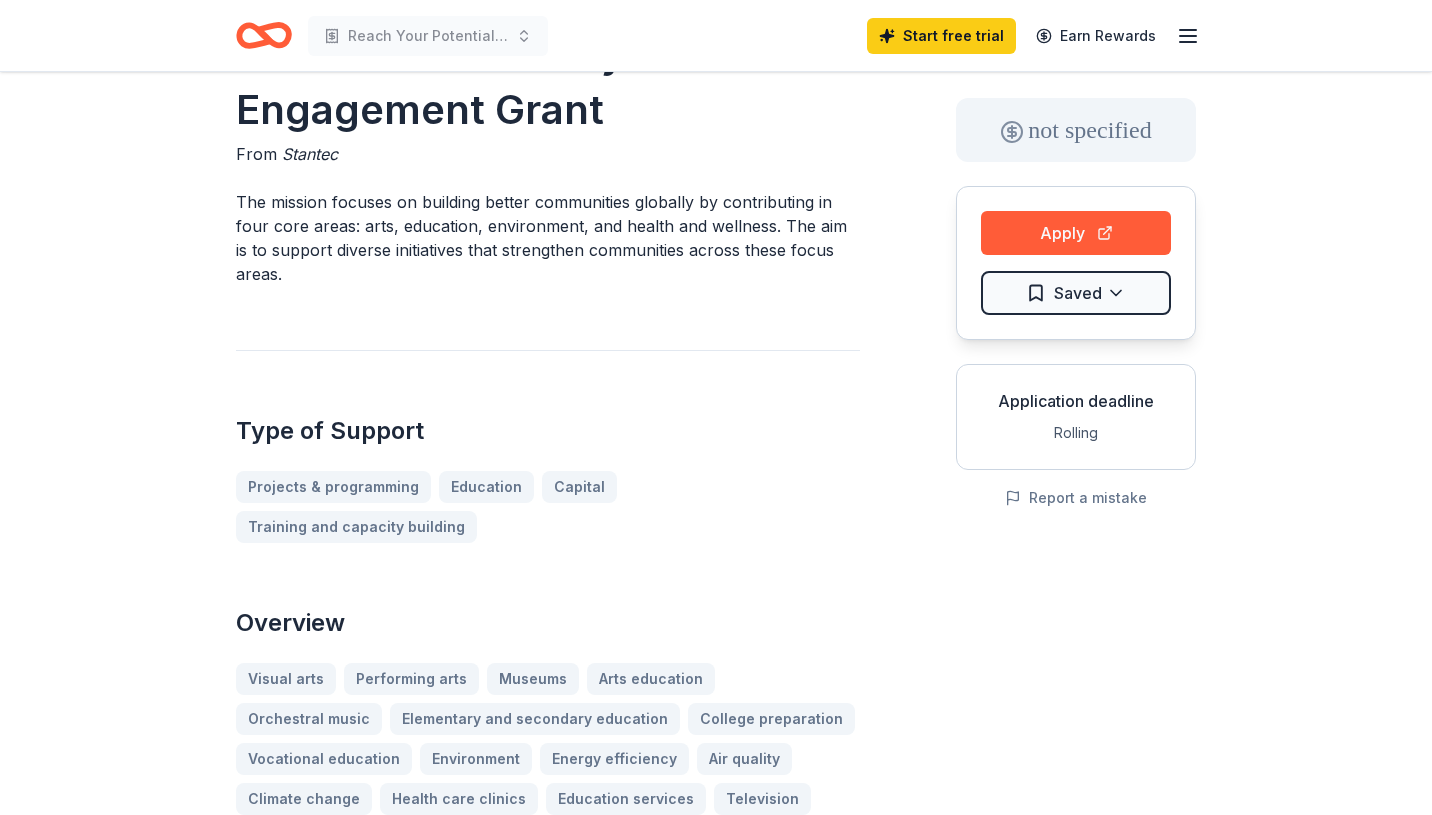 scroll, scrollTop: 0, scrollLeft: 0, axis: both 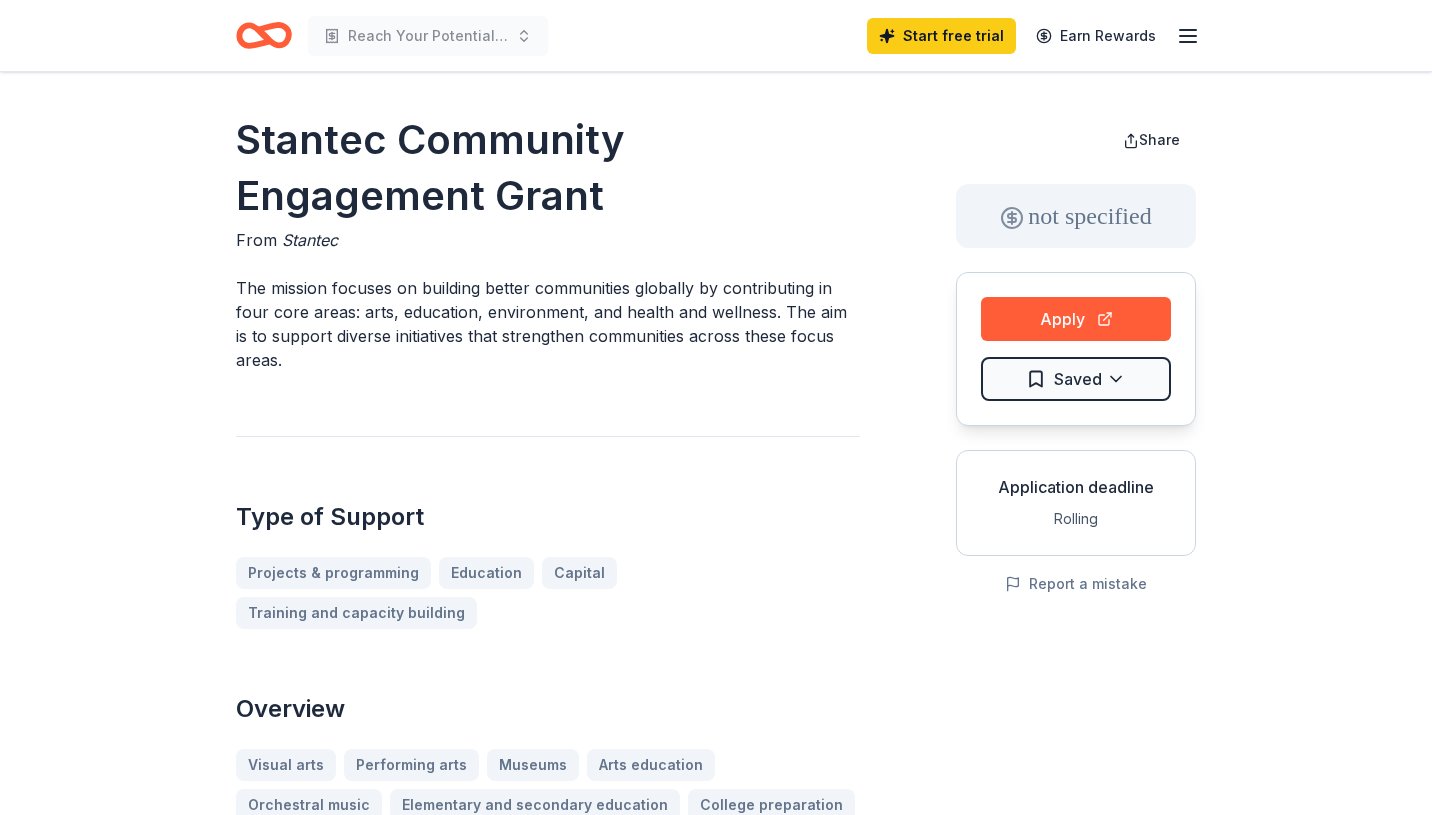 drag, startPoint x: 237, startPoint y: 280, endPoint x: 279, endPoint y: 356, distance: 86.833176 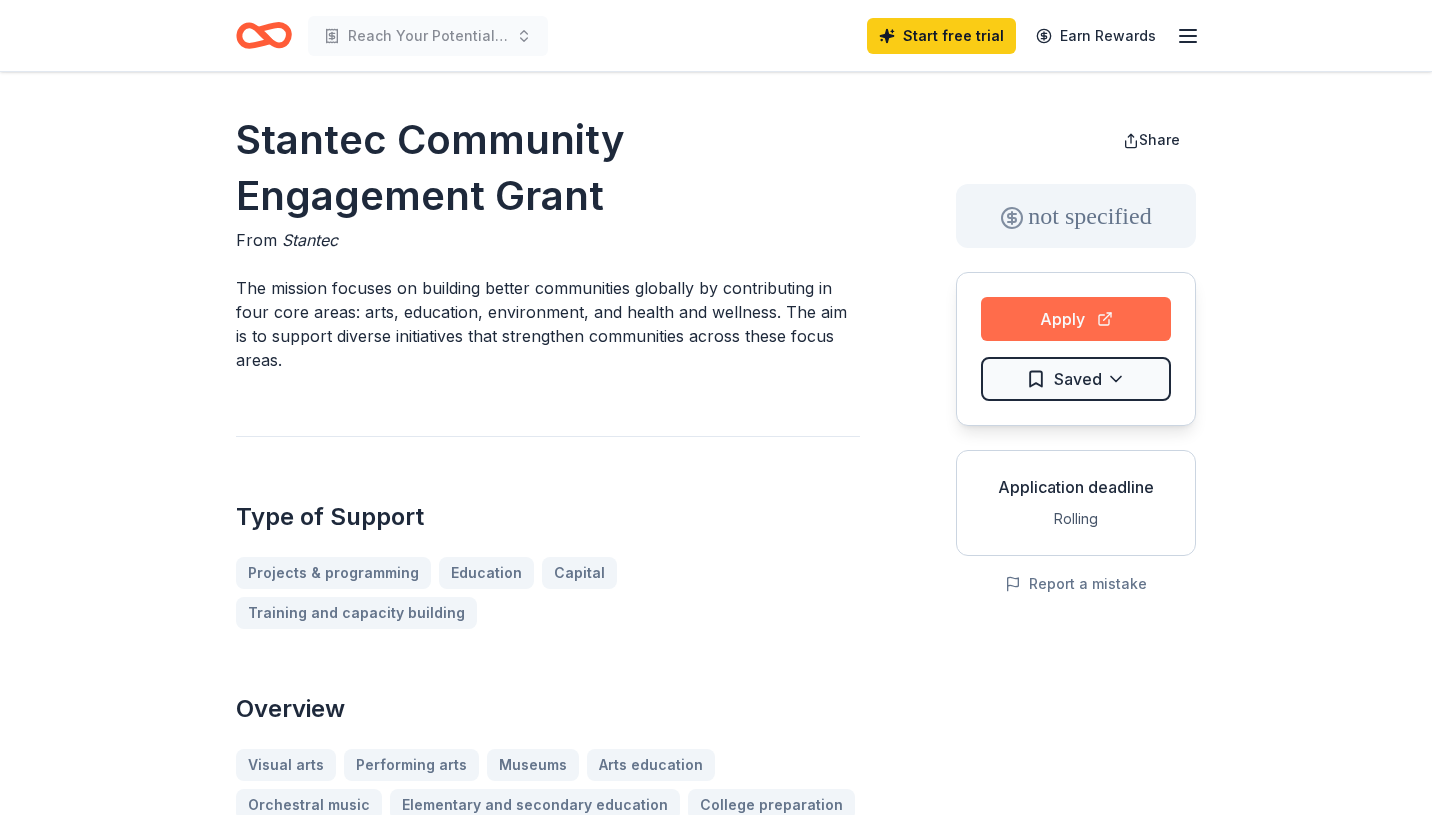 click on "Apply" at bounding box center [1076, 319] 